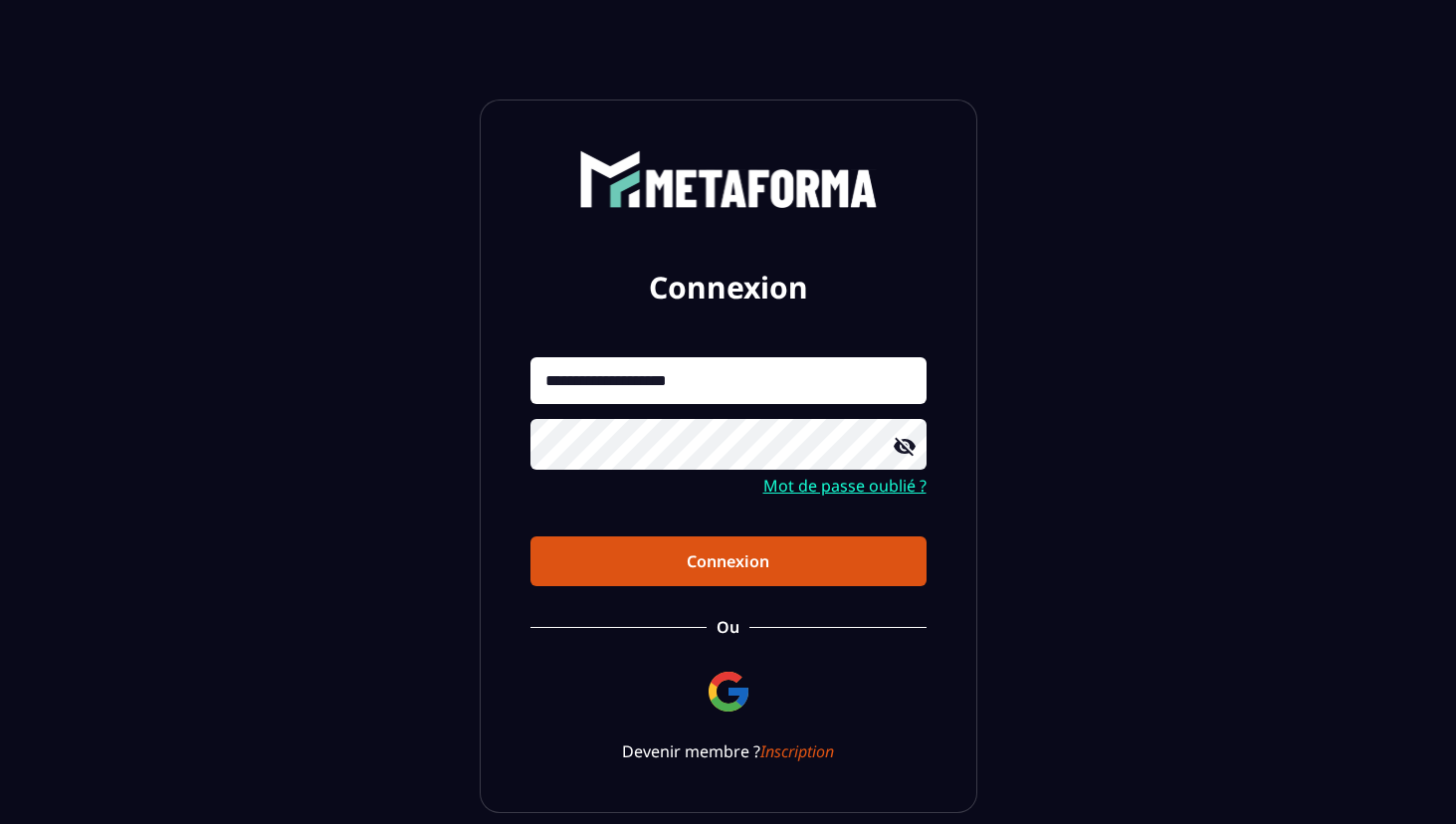 scroll, scrollTop: 0, scrollLeft: 0, axis: both 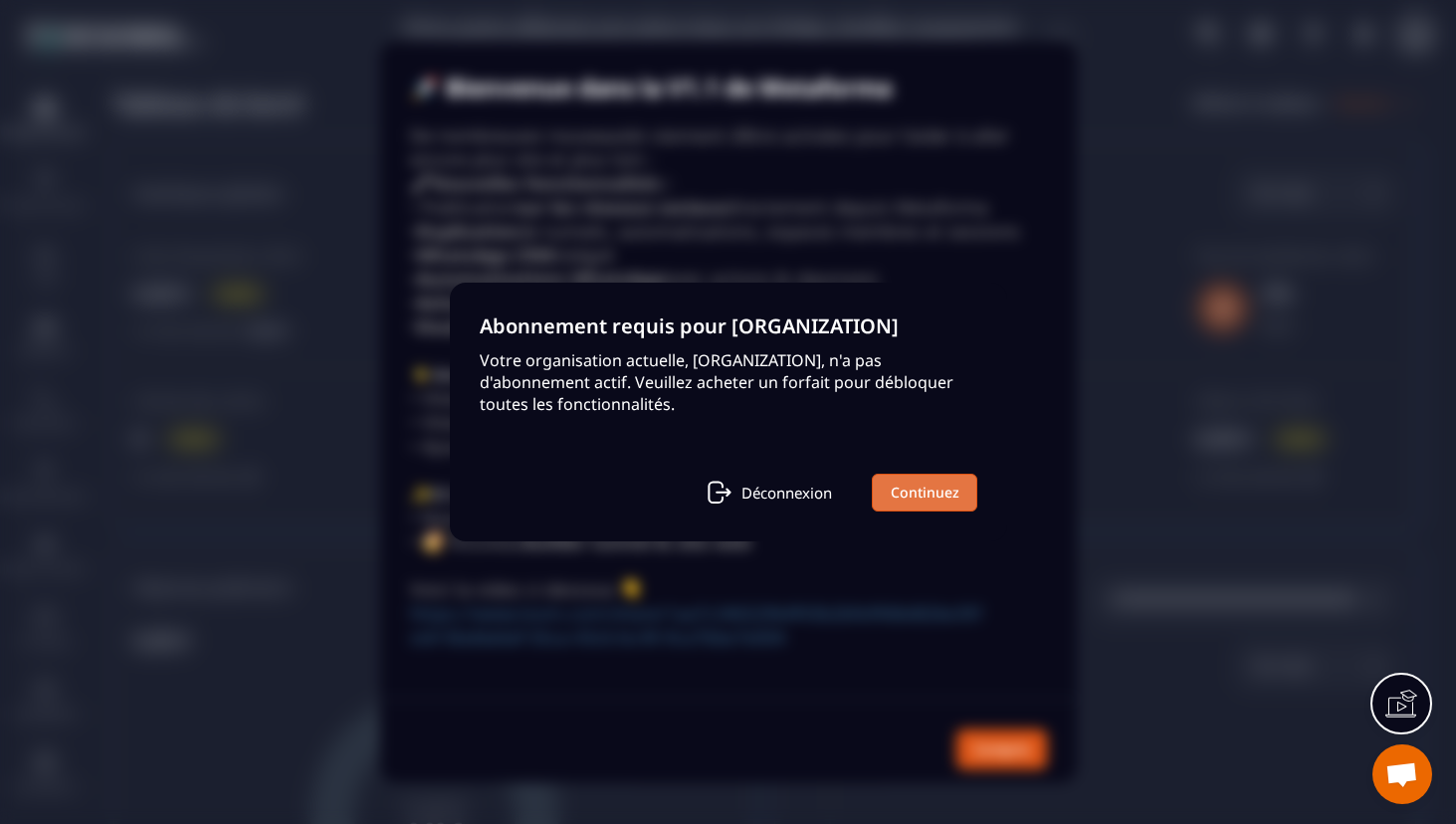 click on "Continuez" at bounding box center [925, 493] 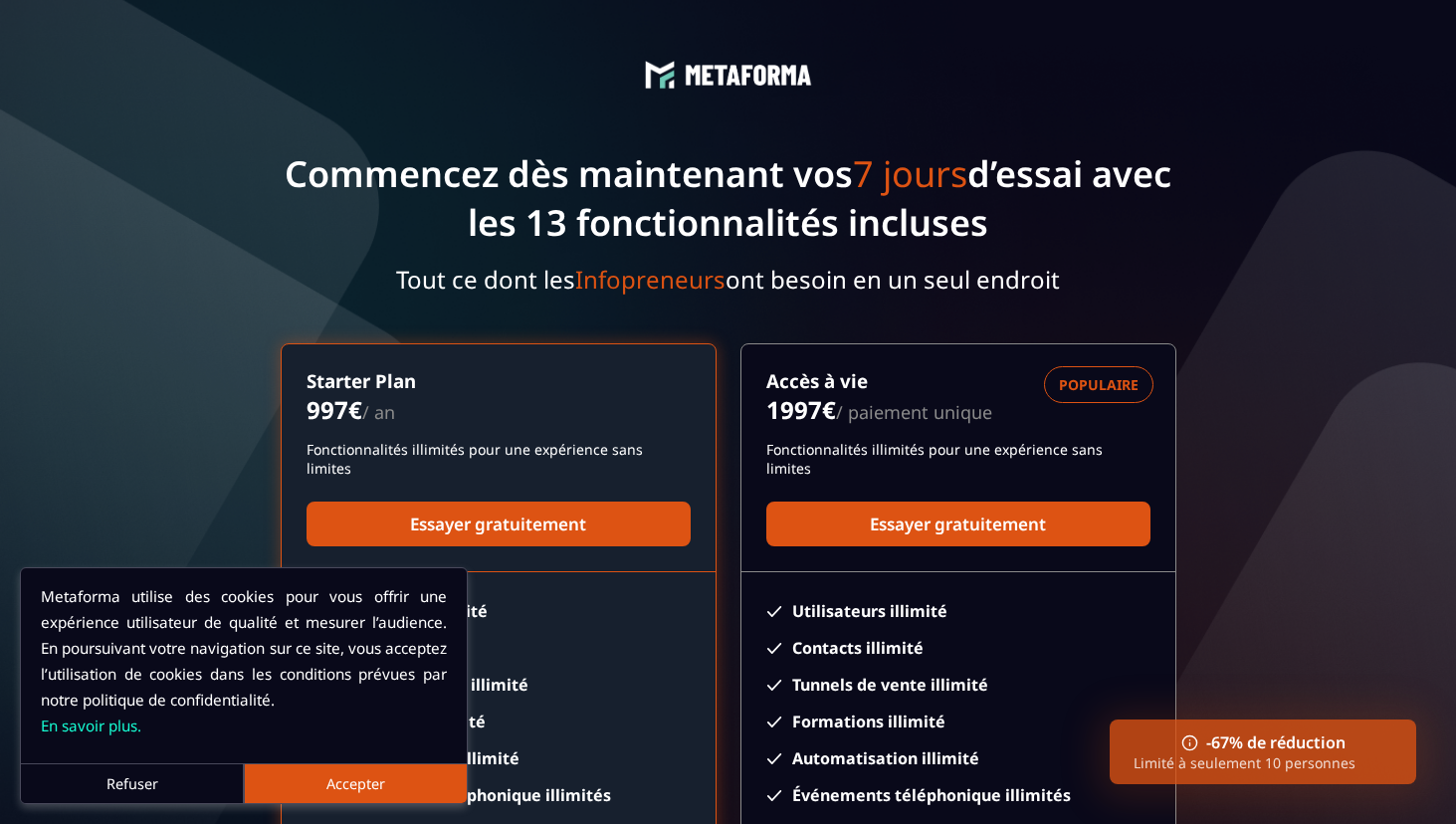scroll, scrollTop: 0, scrollLeft: 0, axis: both 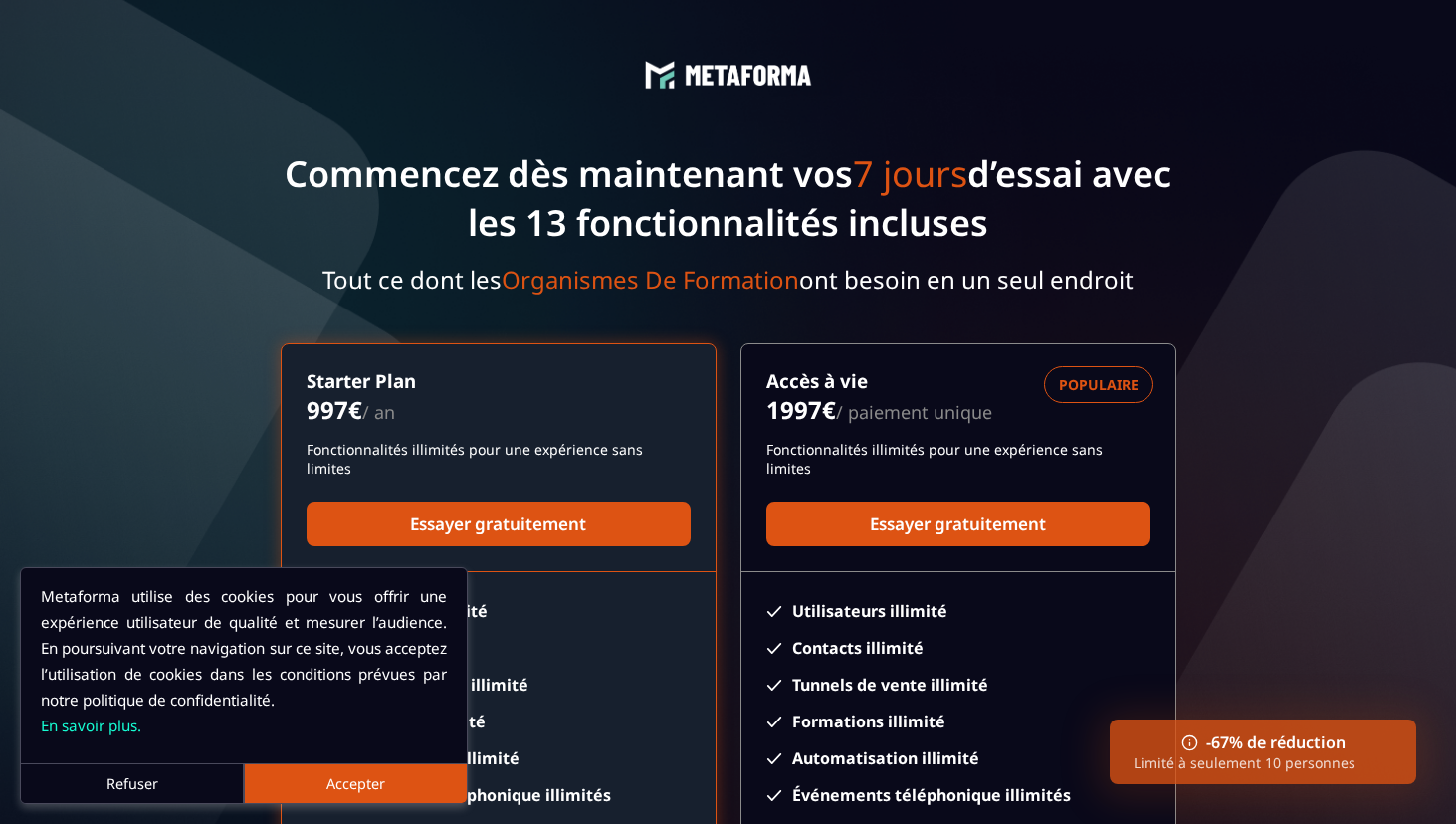 click on "Accepter" at bounding box center (355, 783) 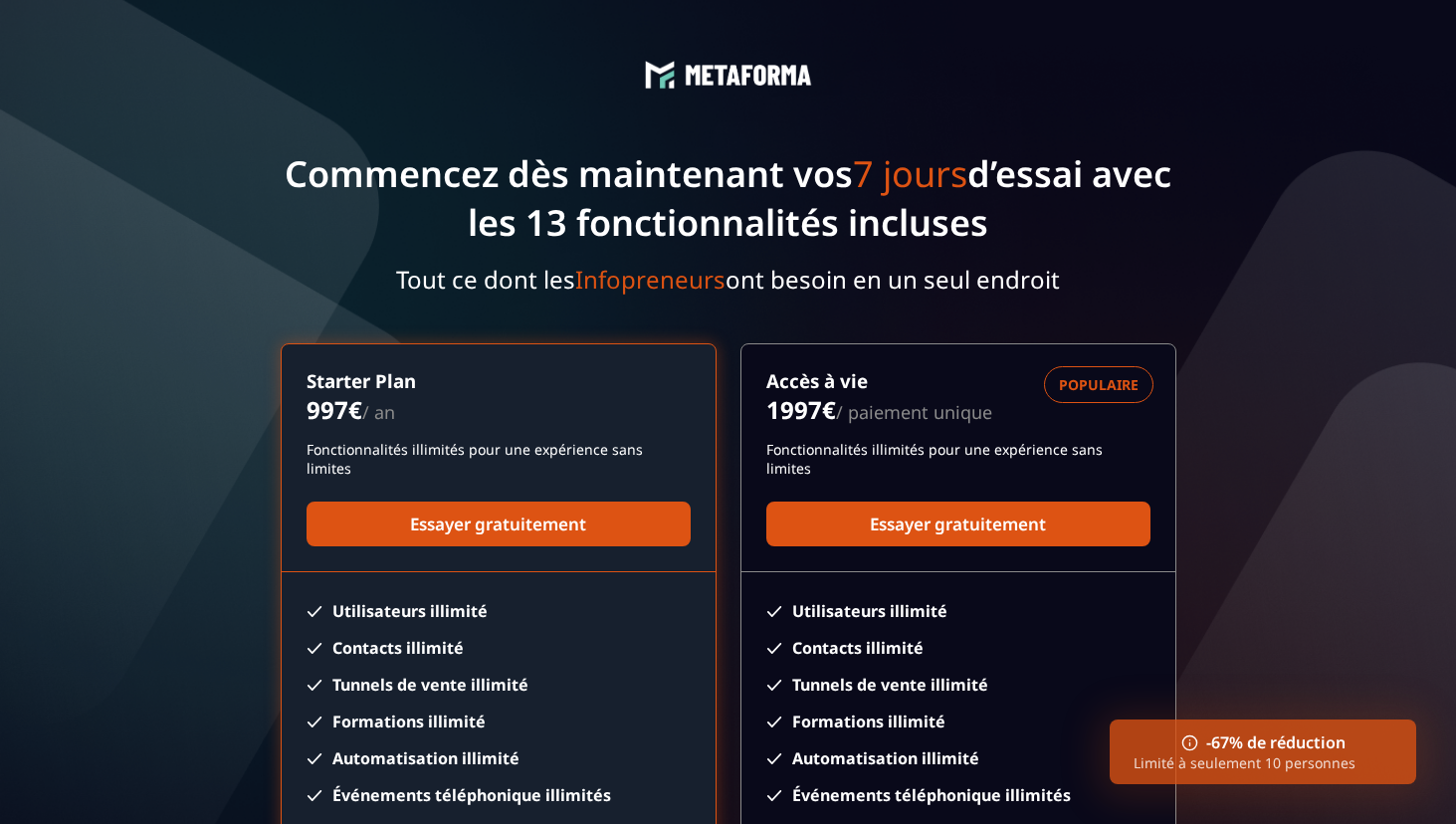 scroll, scrollTop: 0, scrollLeft: 0, axis: both 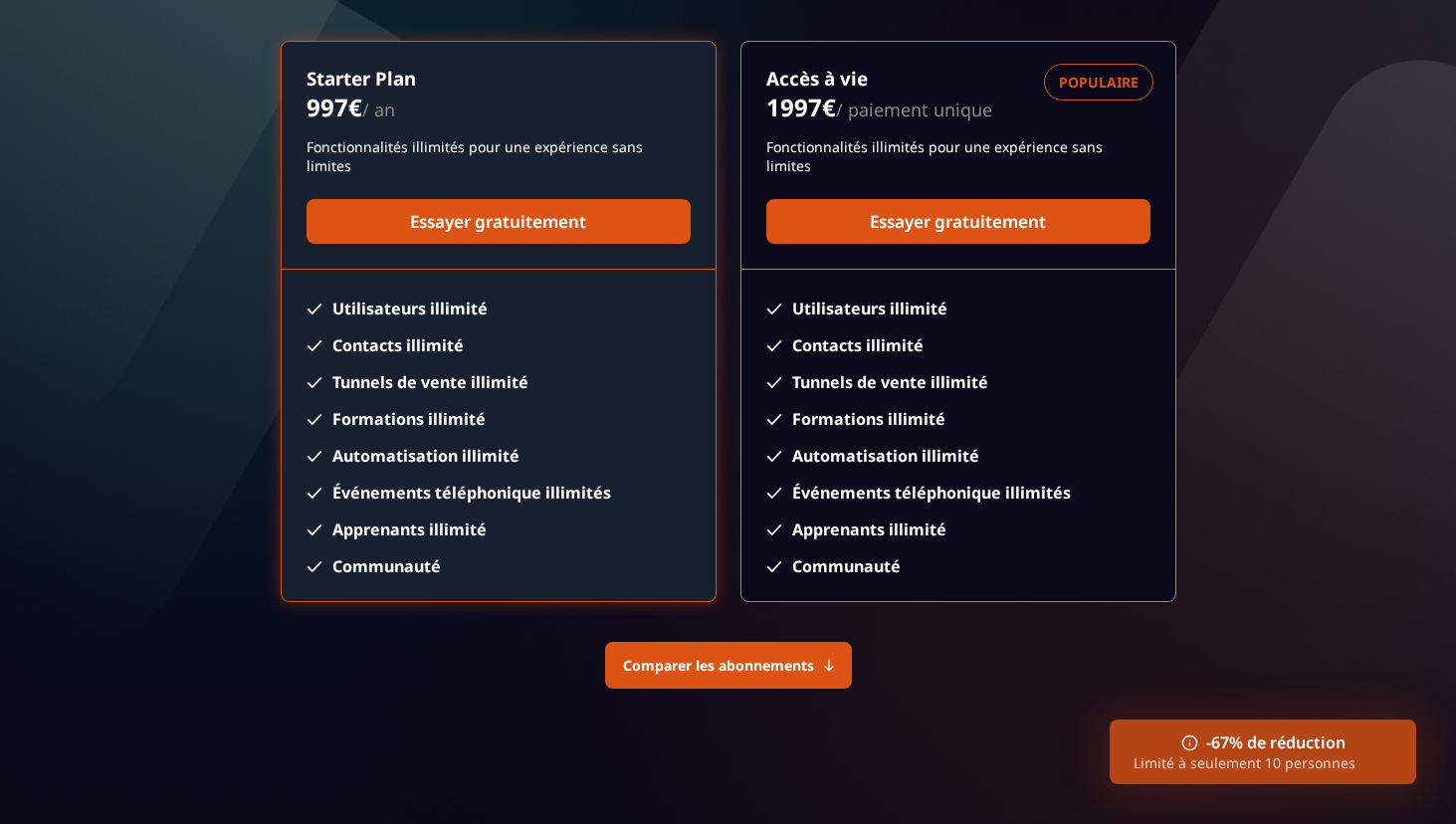 click on "Comparer les abonnements" at bounding box center (728, 665) 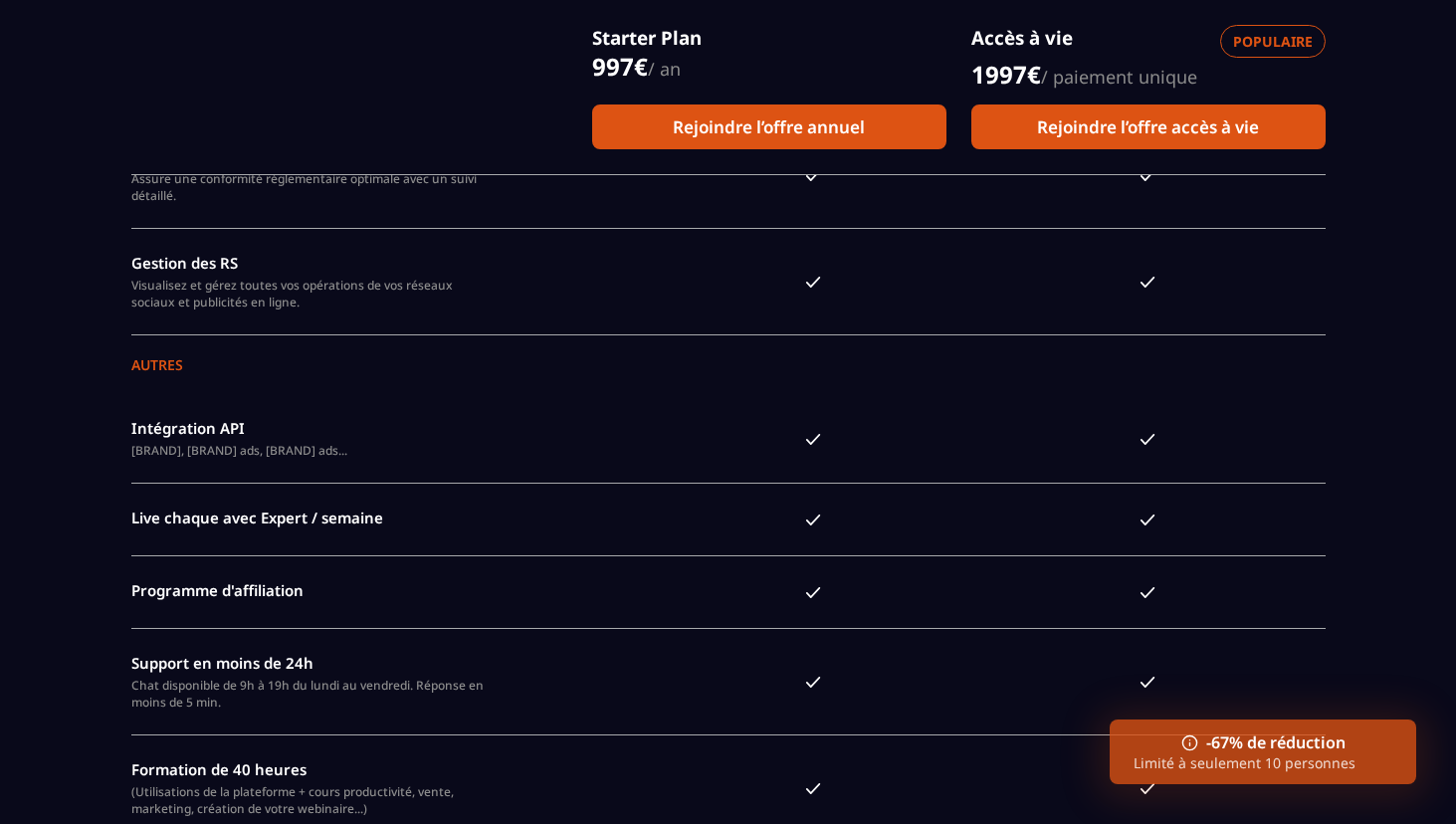 scroll, scrollTop: 5888, scrollLeft: 0, axis: vertical 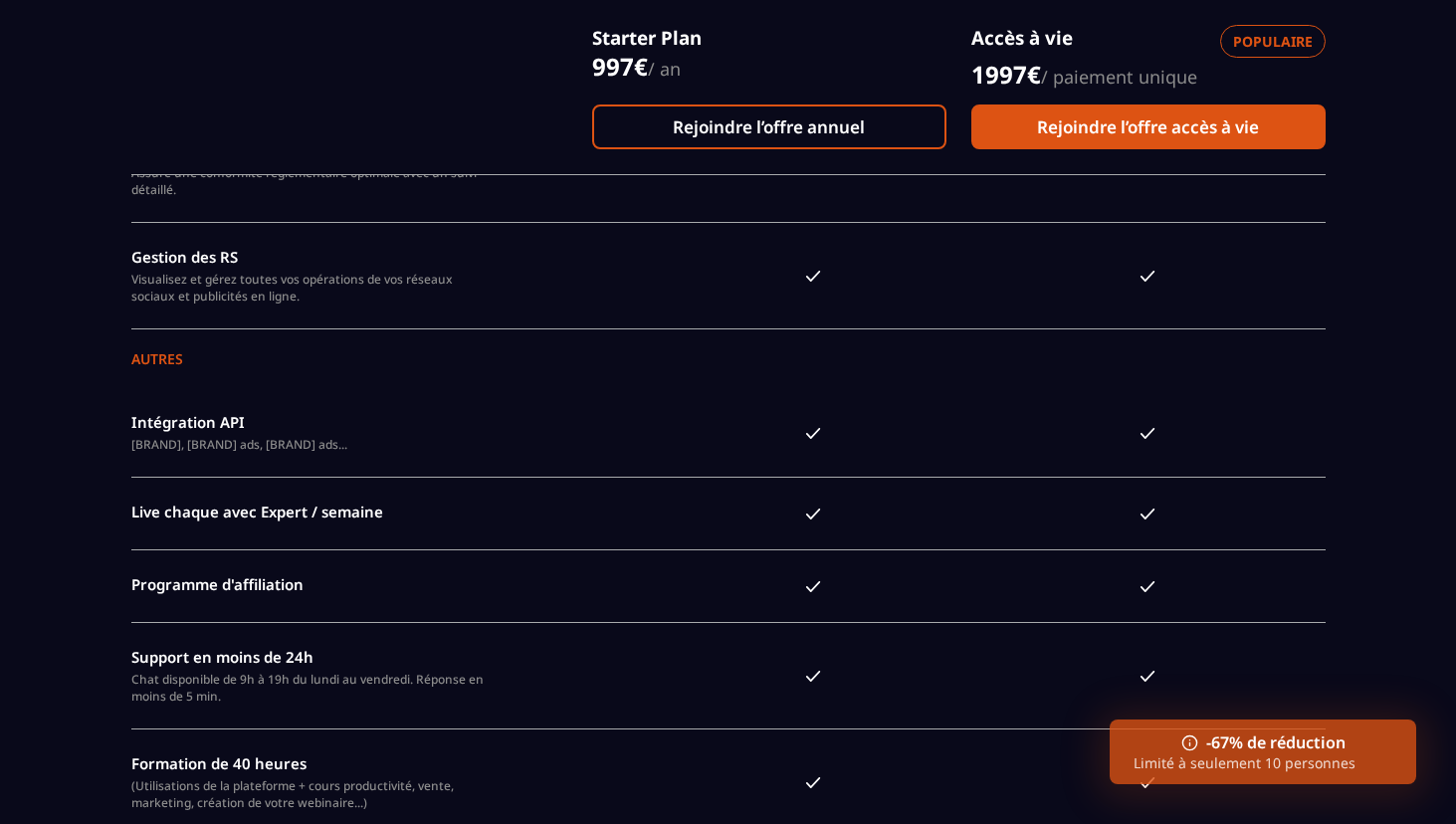 click on "Rejoindre l’offre annuel" at bounding box center (769, 126) 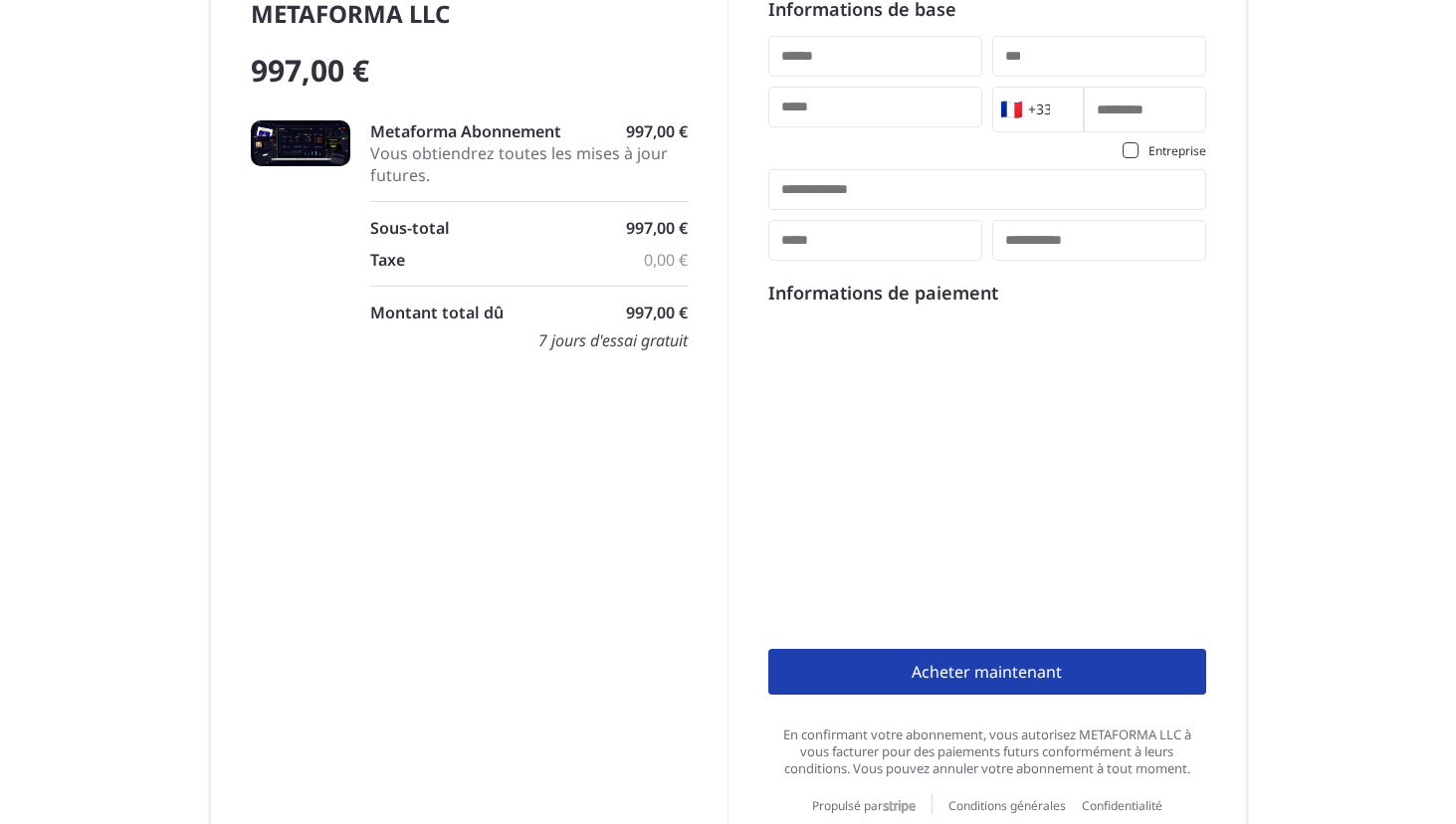 scroll, scrollTop: 0, scrollLeft: 0, axis: both 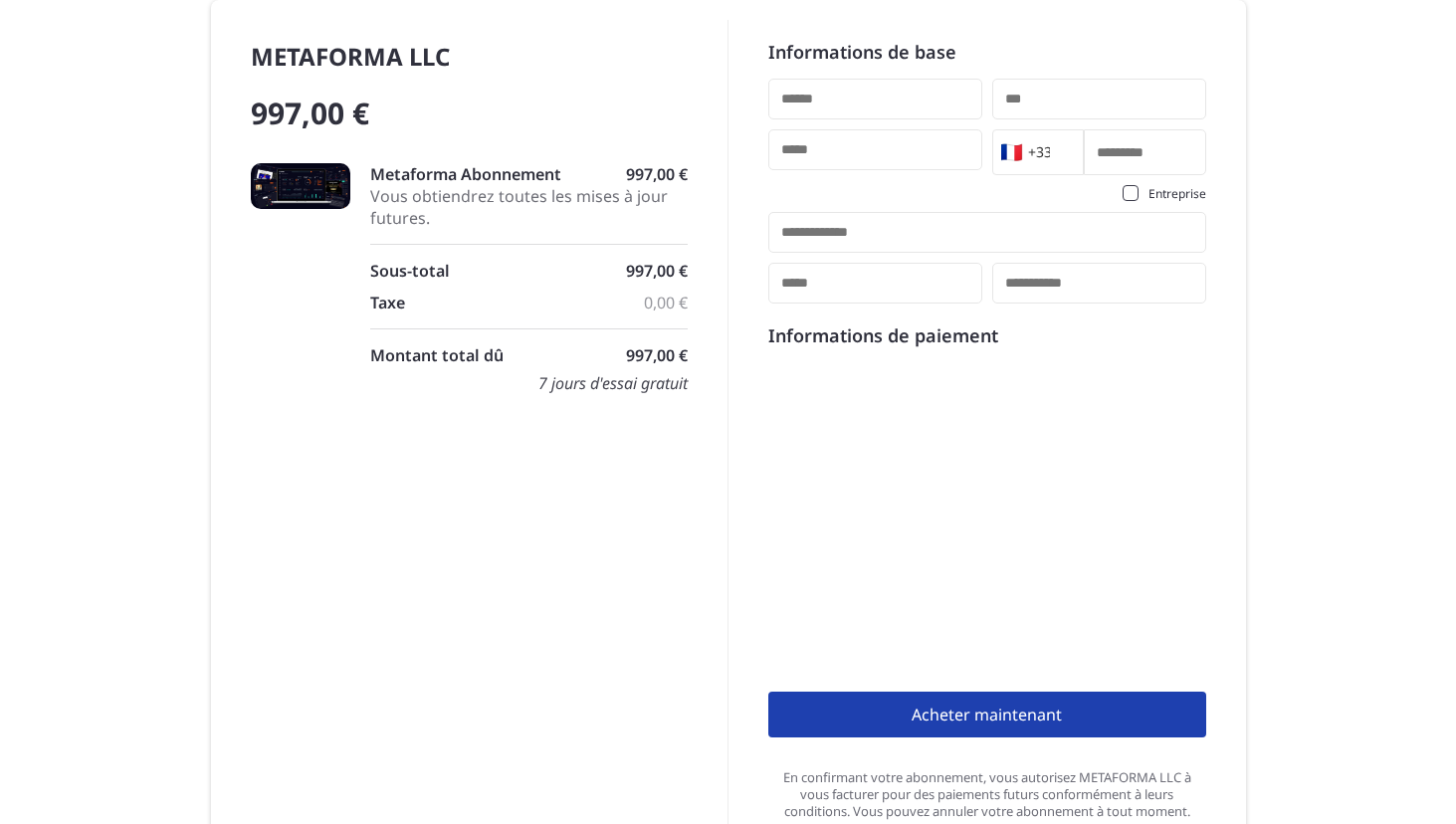 click at bounding box center (875, 99) 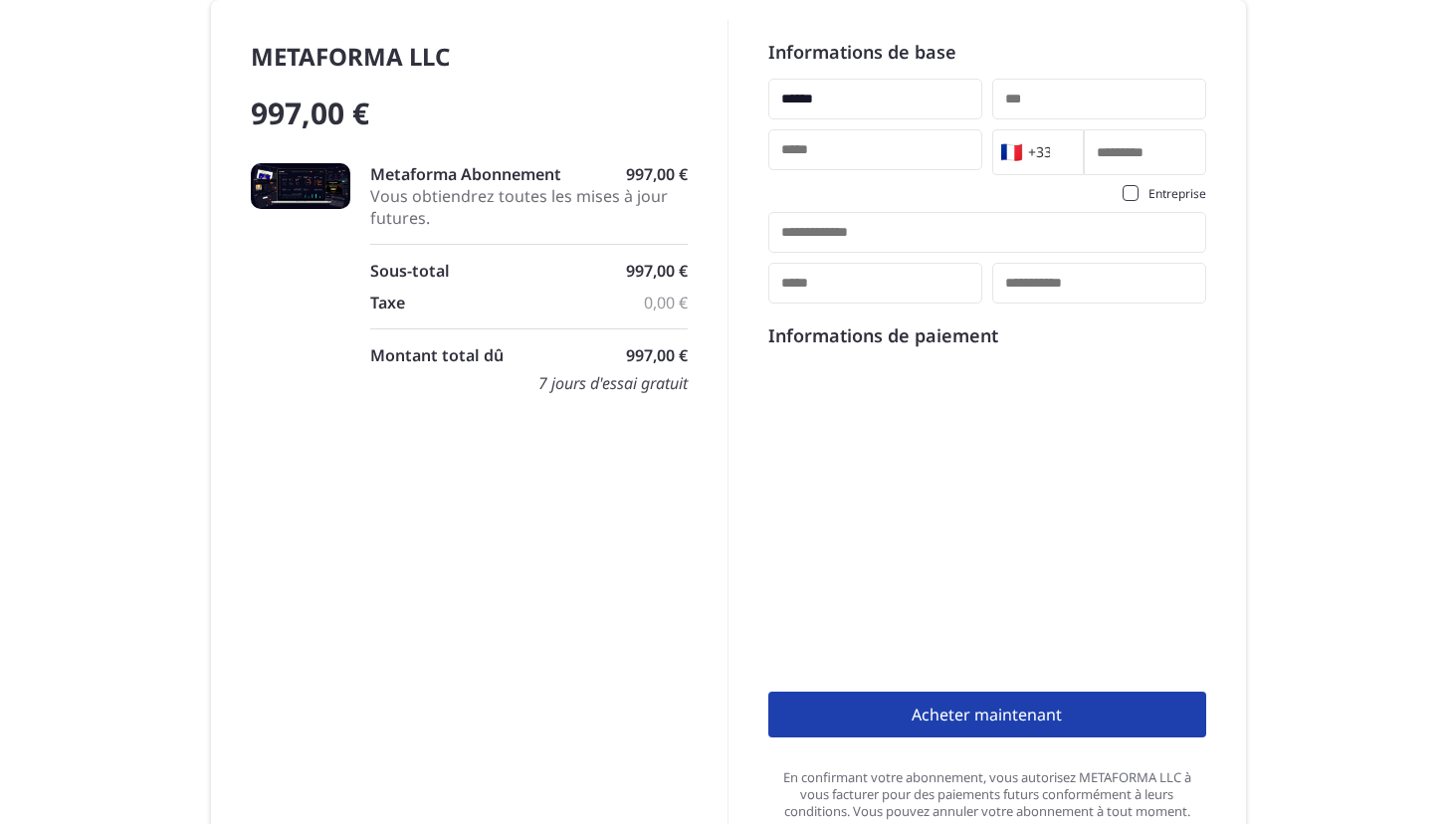 type on "******" 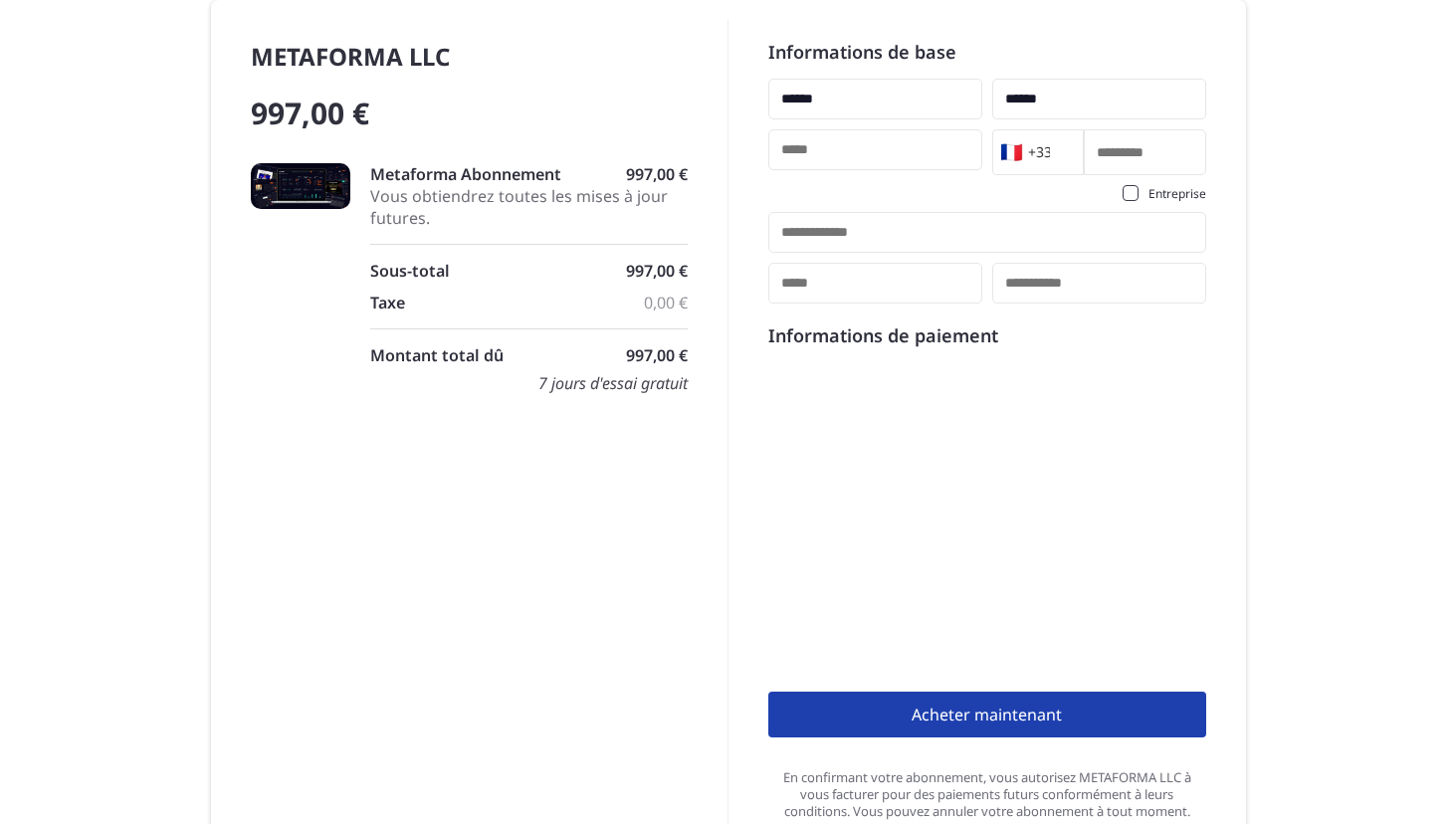 type on "**********" 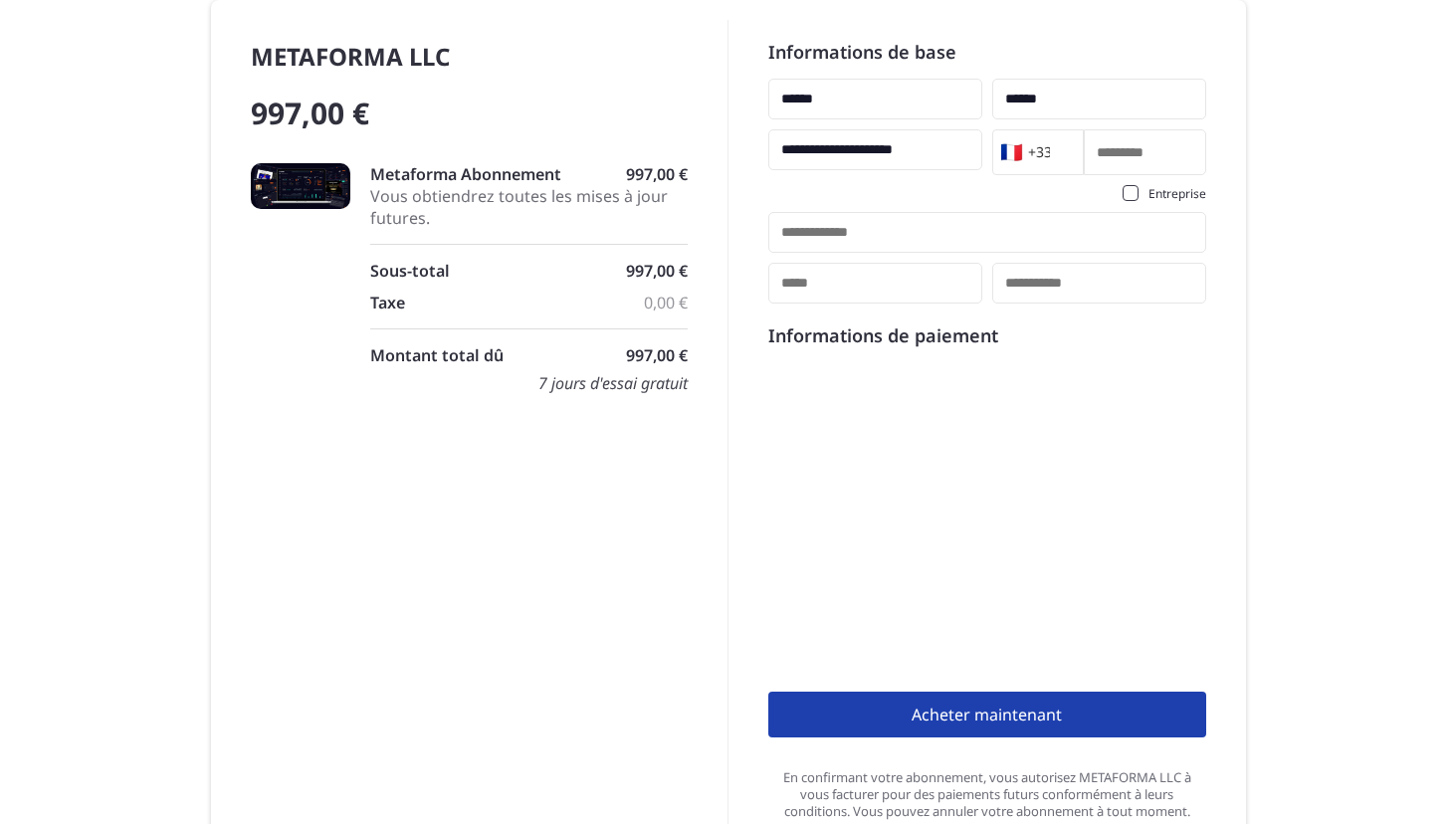 type on "*********" 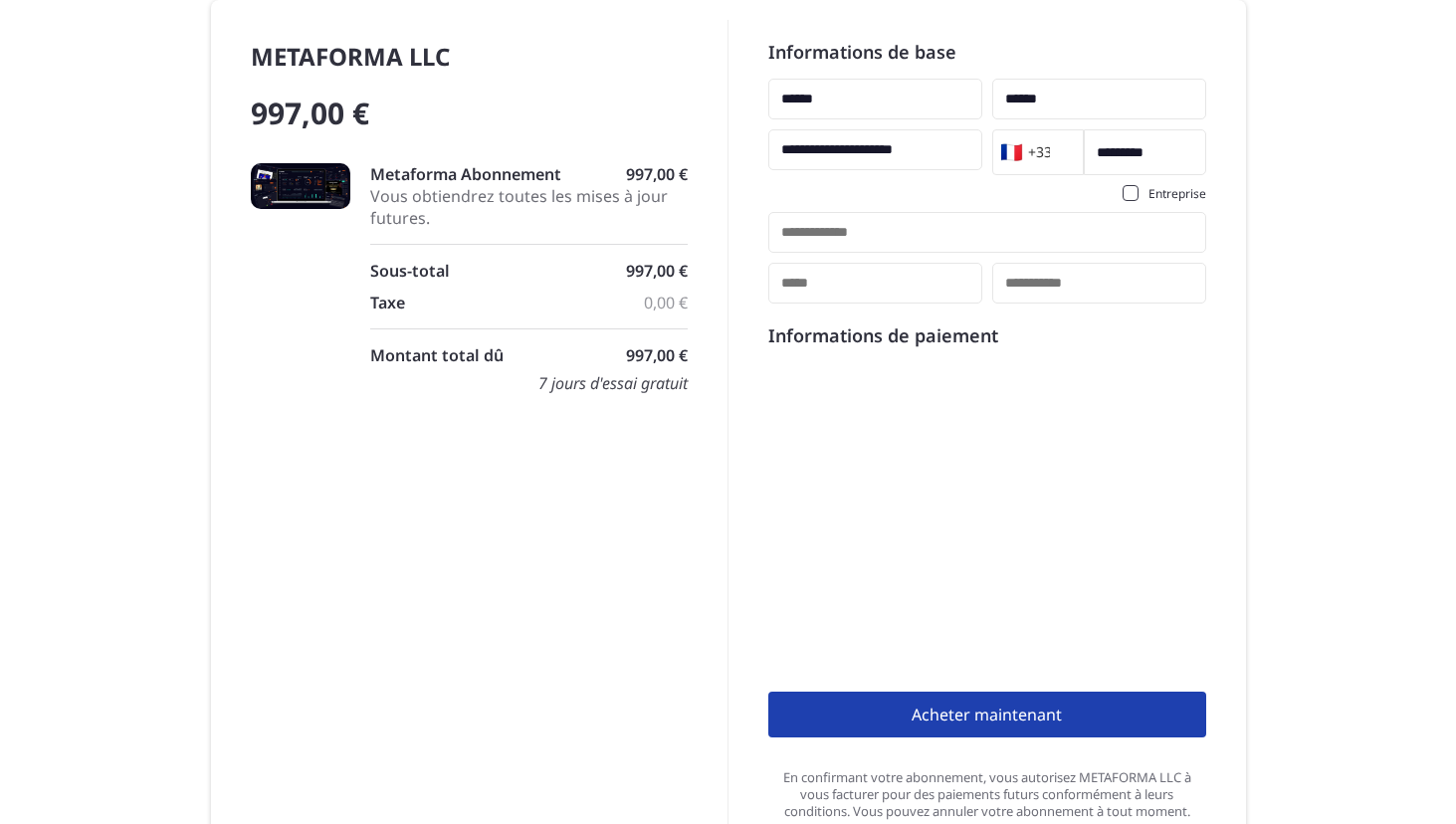 type on "**********" 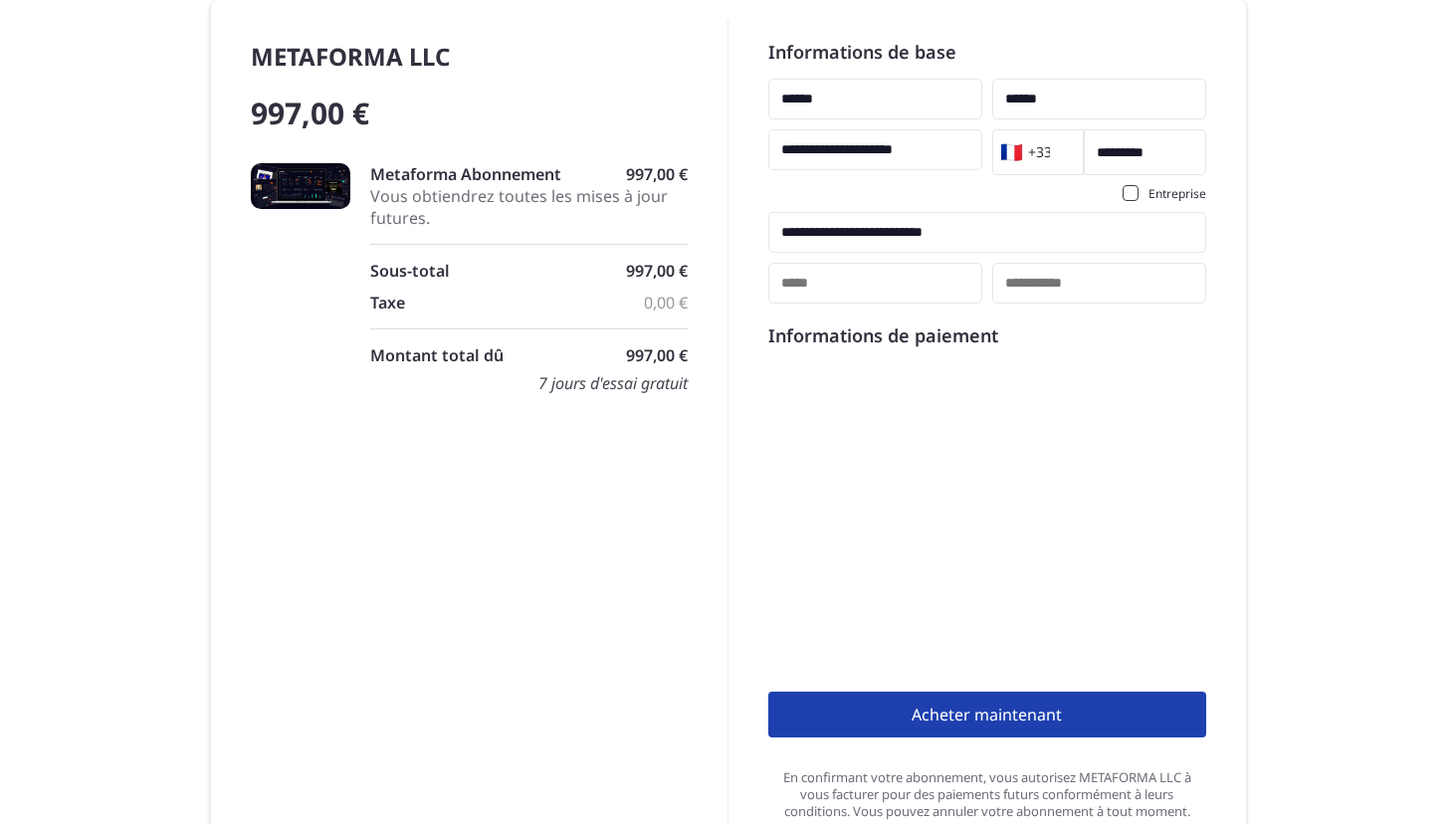 type on "******" 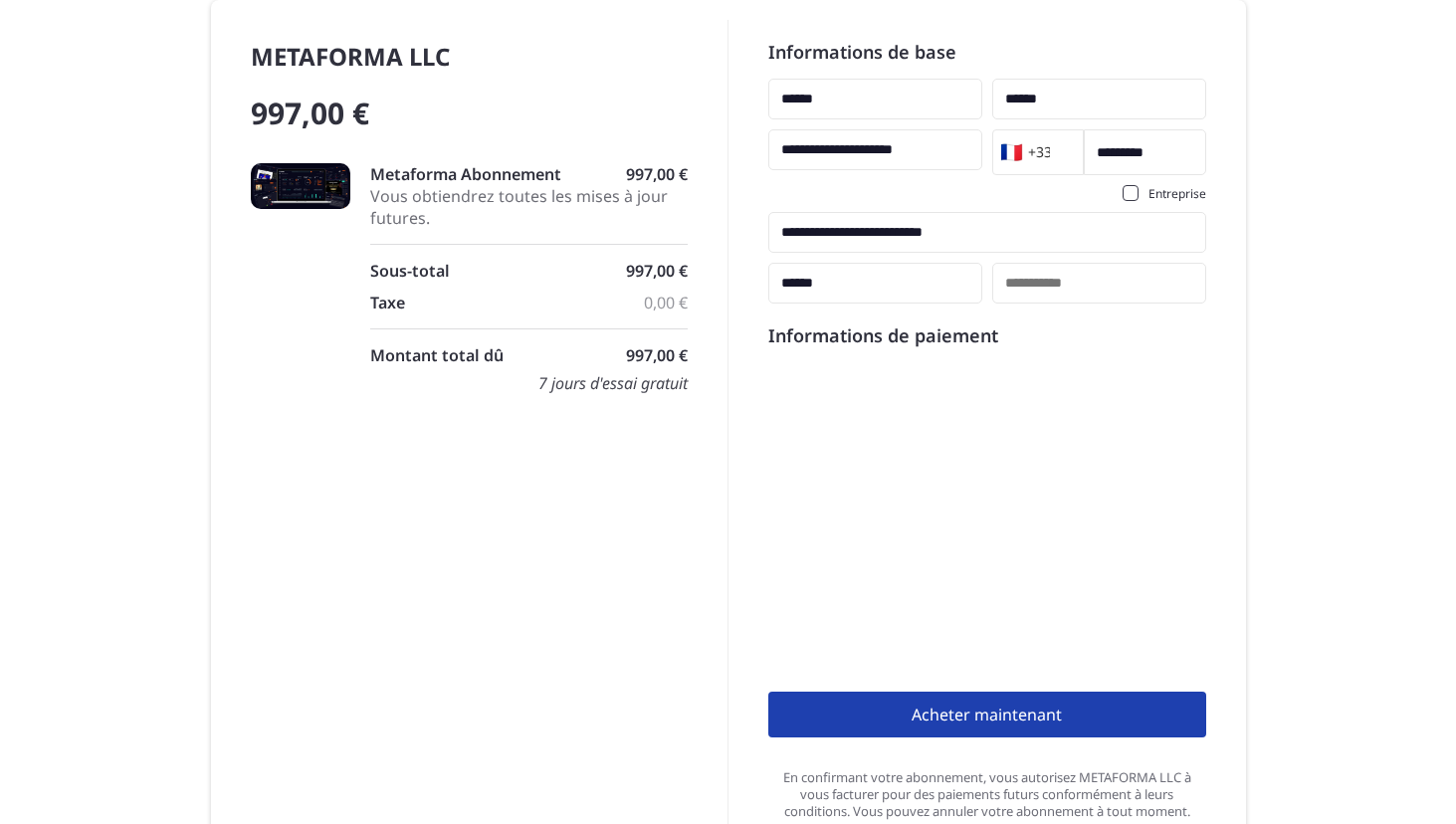 type on "****" 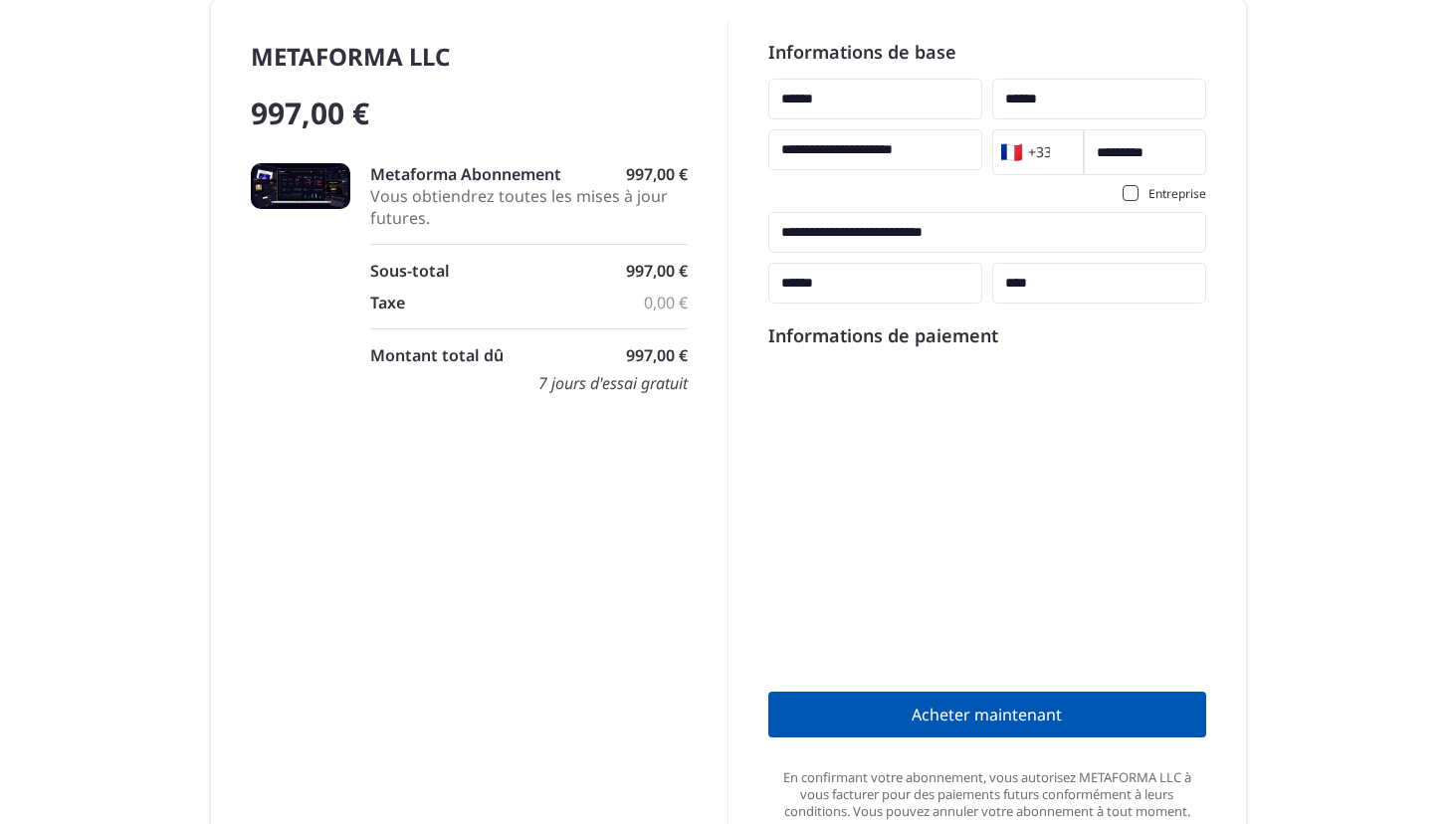 click on "Acheter maintenant" at bounding box center (987, 715) 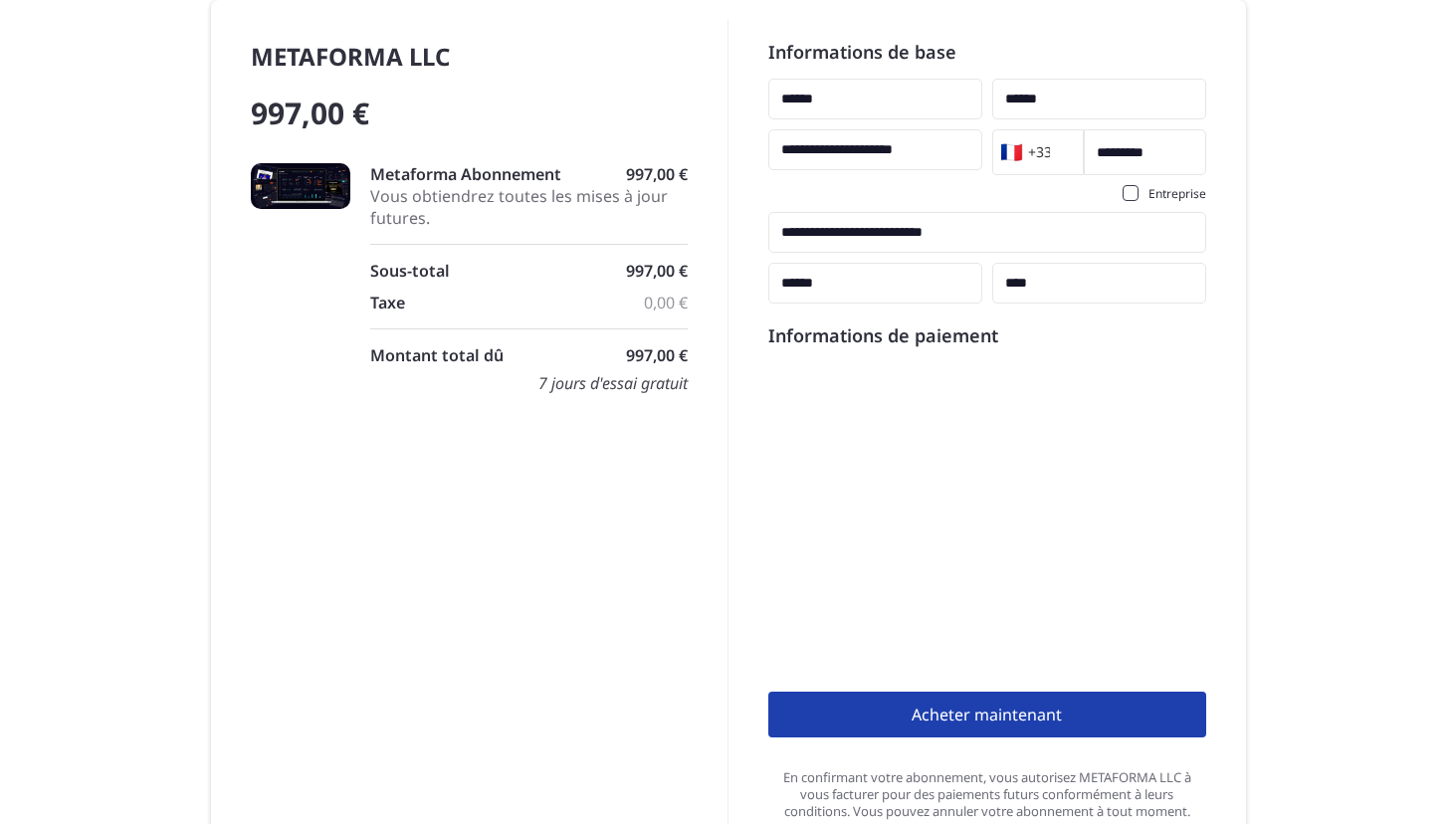 click on "🇫🇷 +33" at bounding box center (1033, 152) 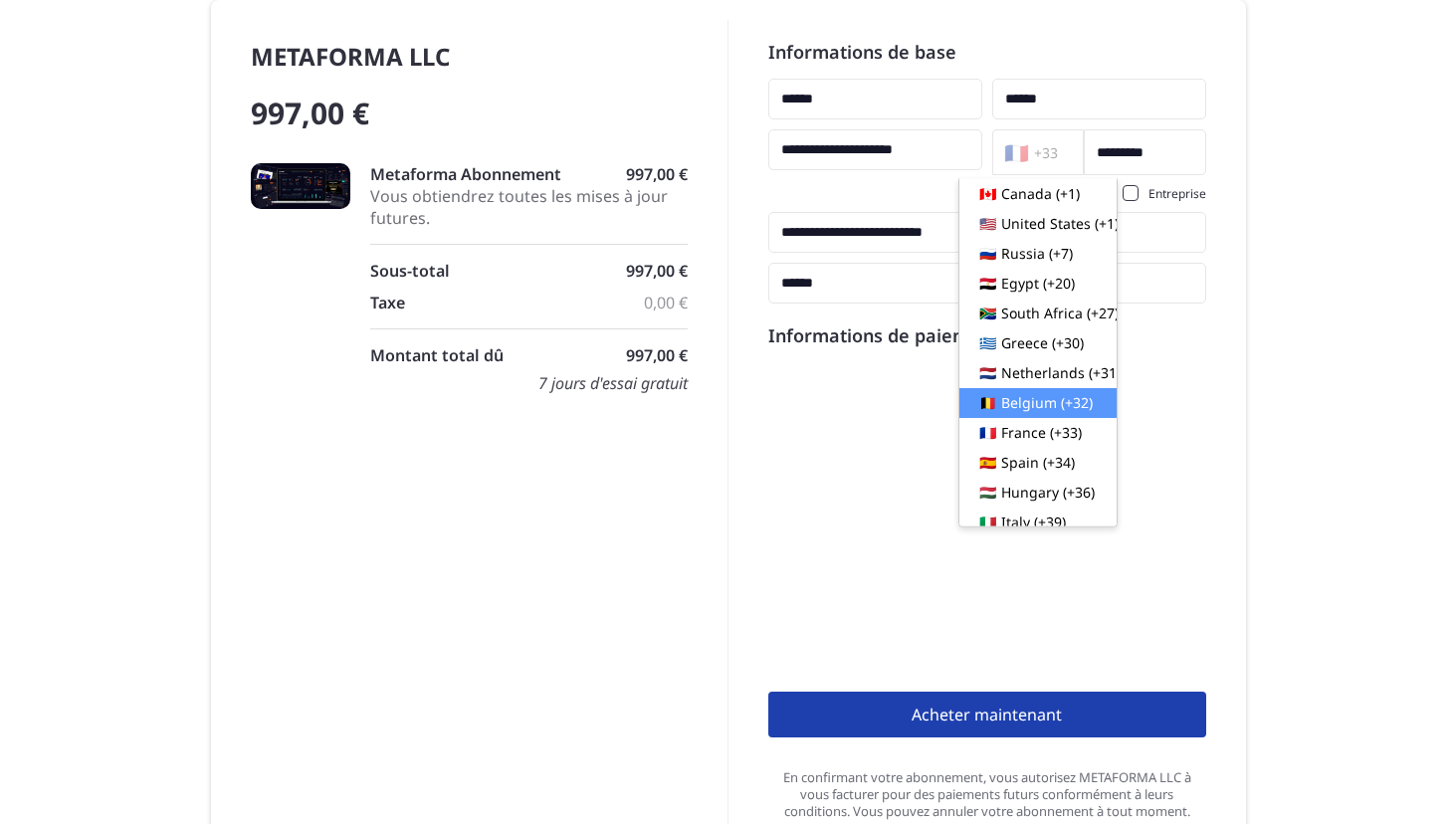 click on "Belgium (+32)" at bounding box center (1047, 403) 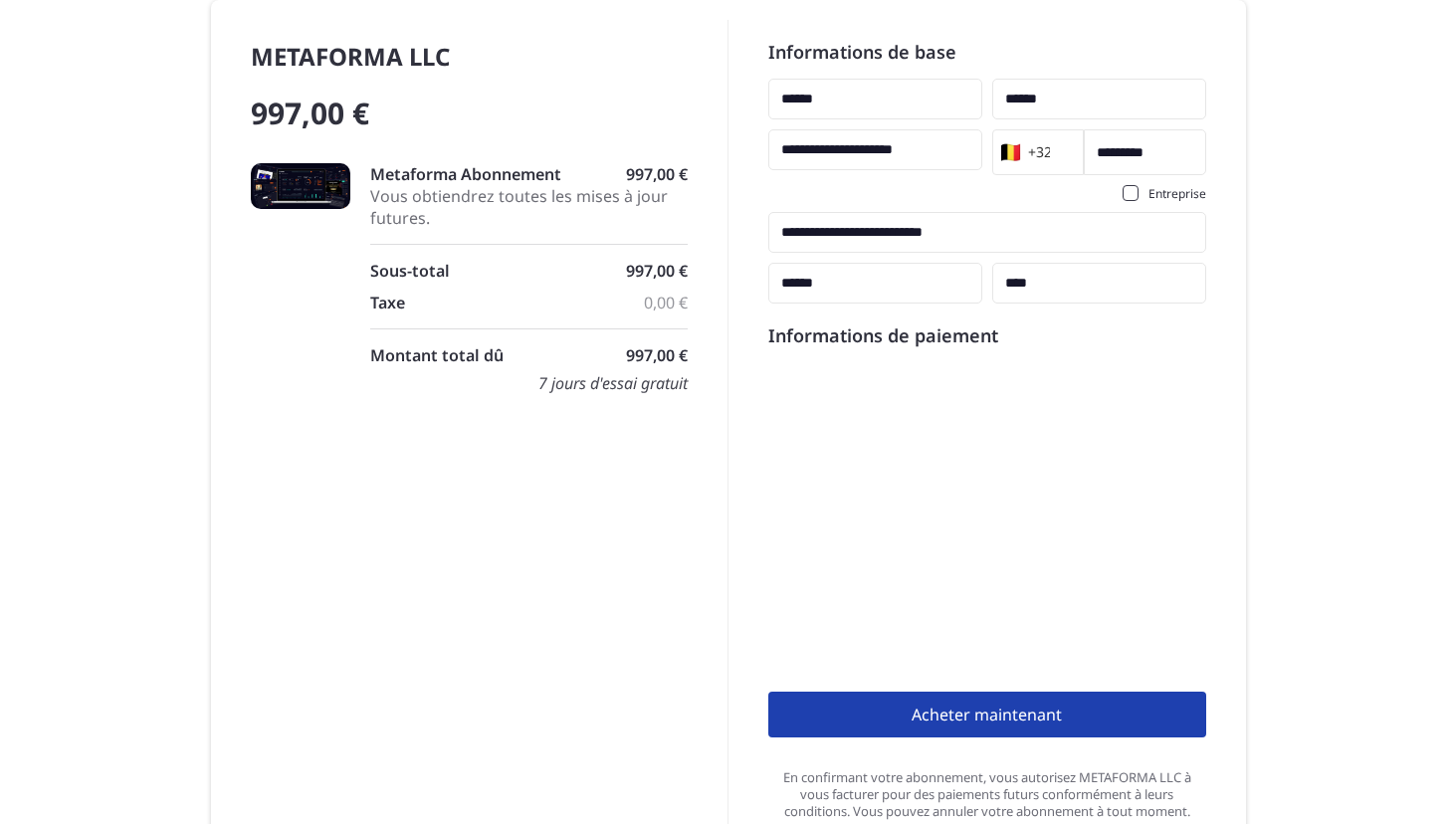 click on "**********" at bounding box center [728, 465] 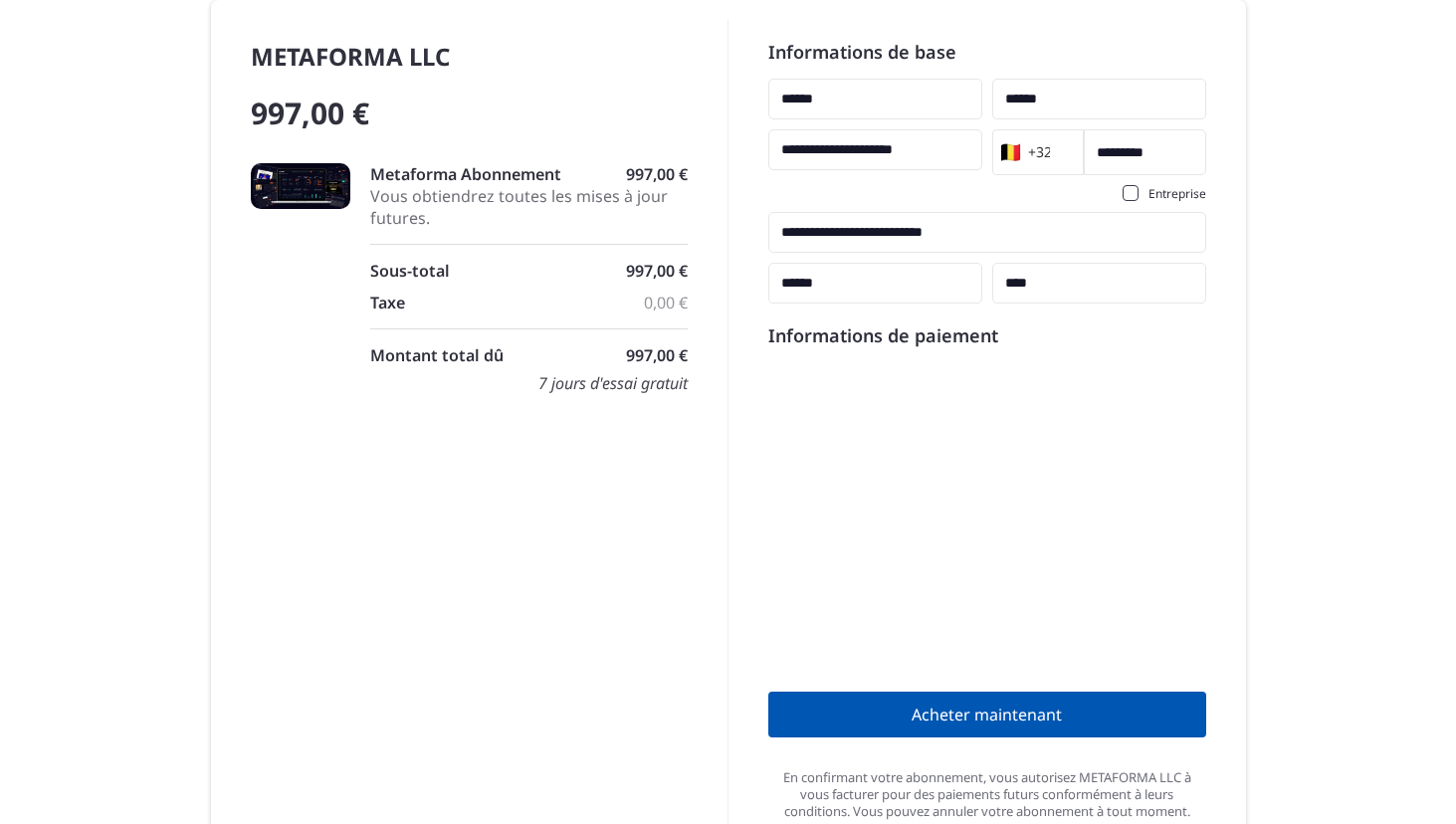 click on "Acheter maintenant" at bounding box center [987, 715] 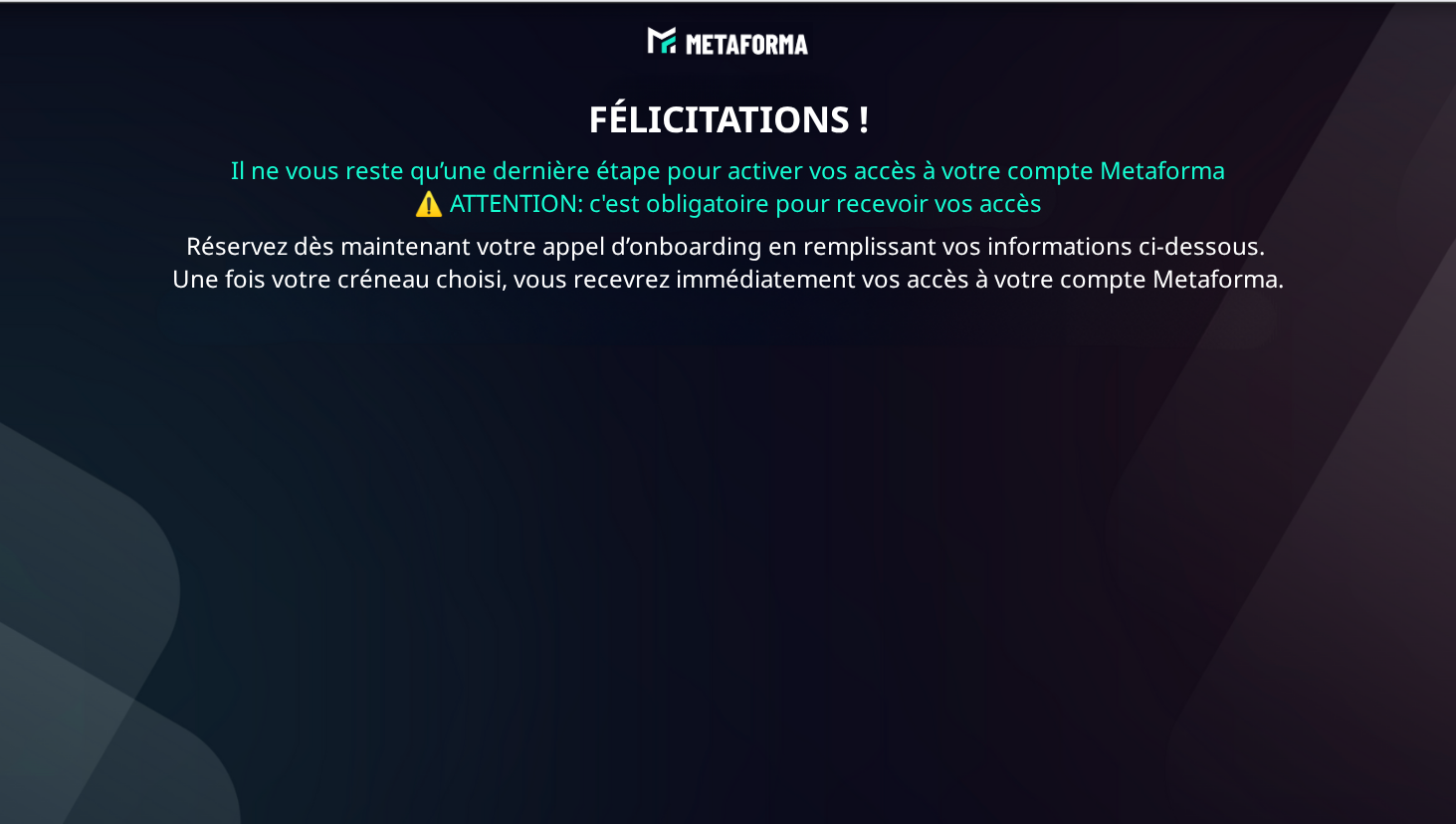 scroll, scrollTop: 0, scrollLeft: 0, axis: both 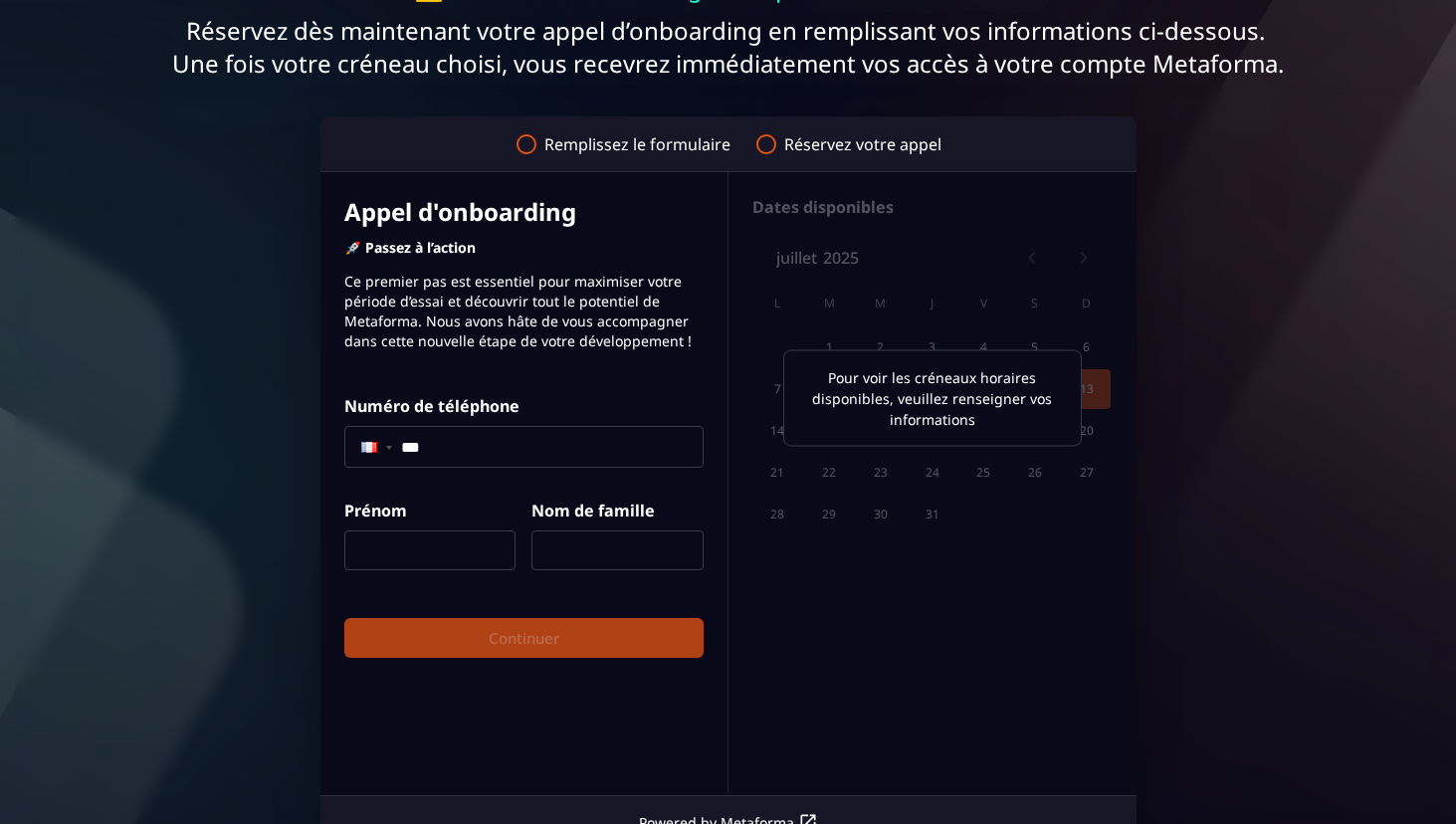 click on "***" 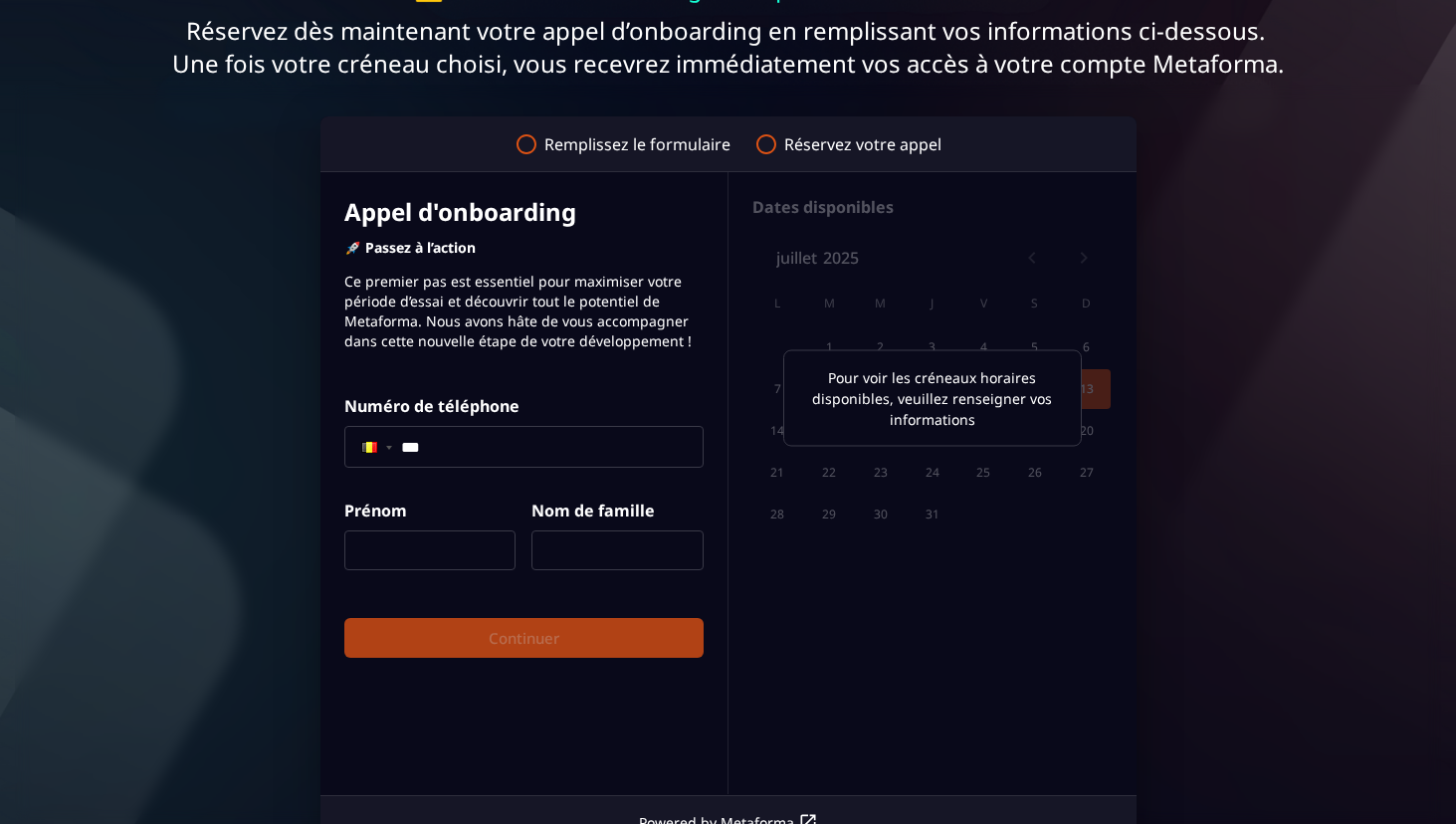 type on "**********" 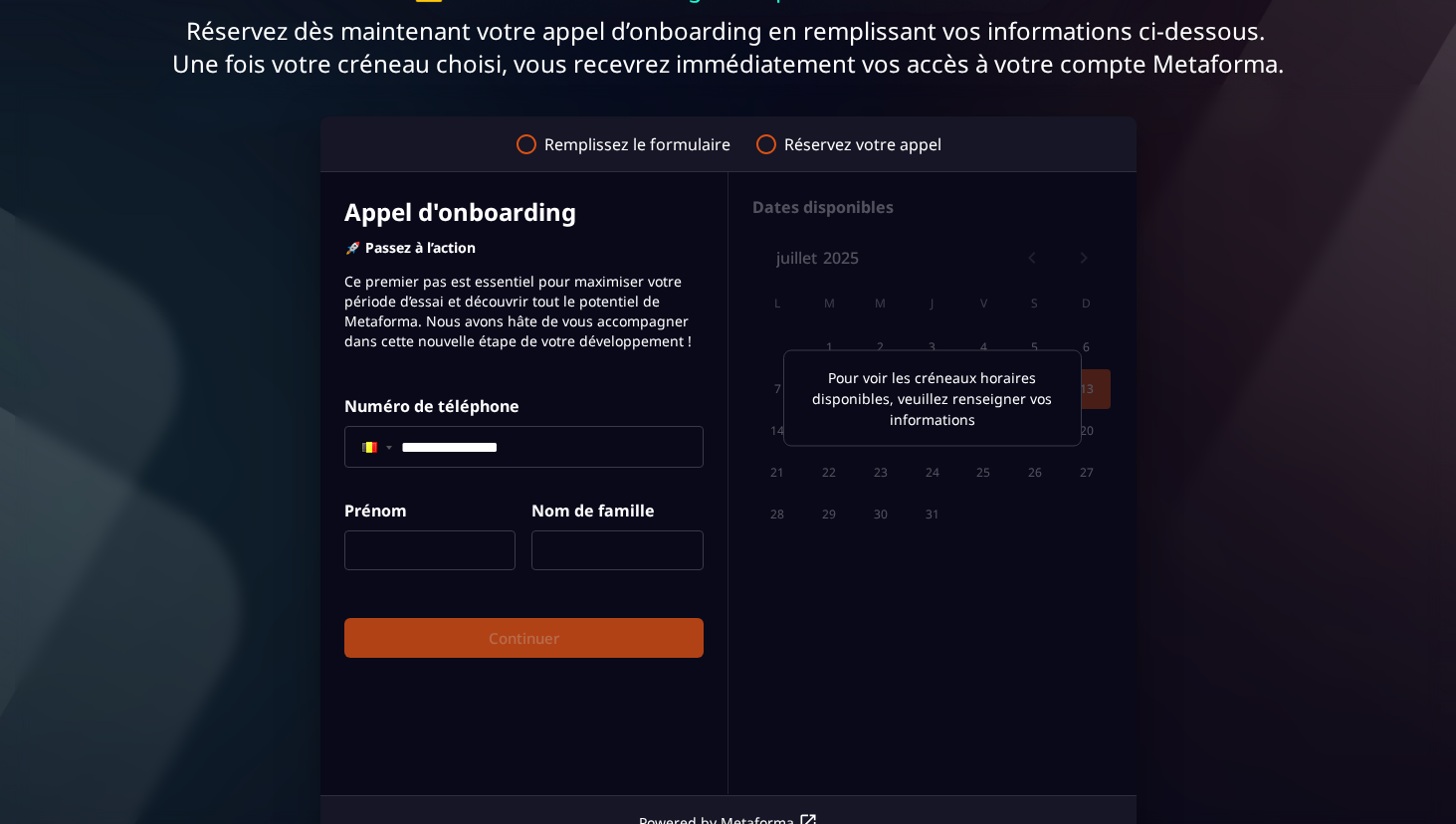type on "******" 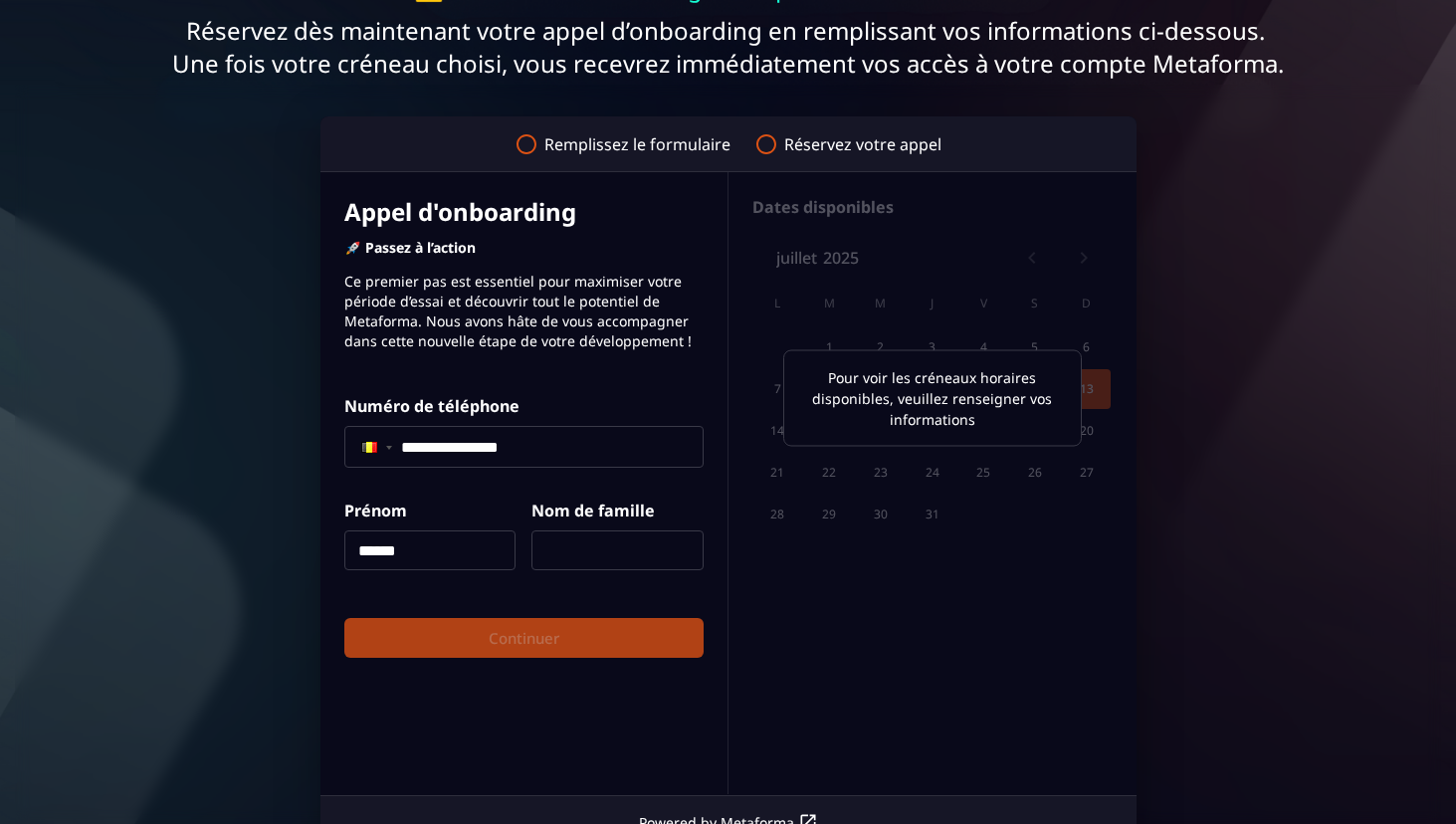 click at bounding box center [617, 550] 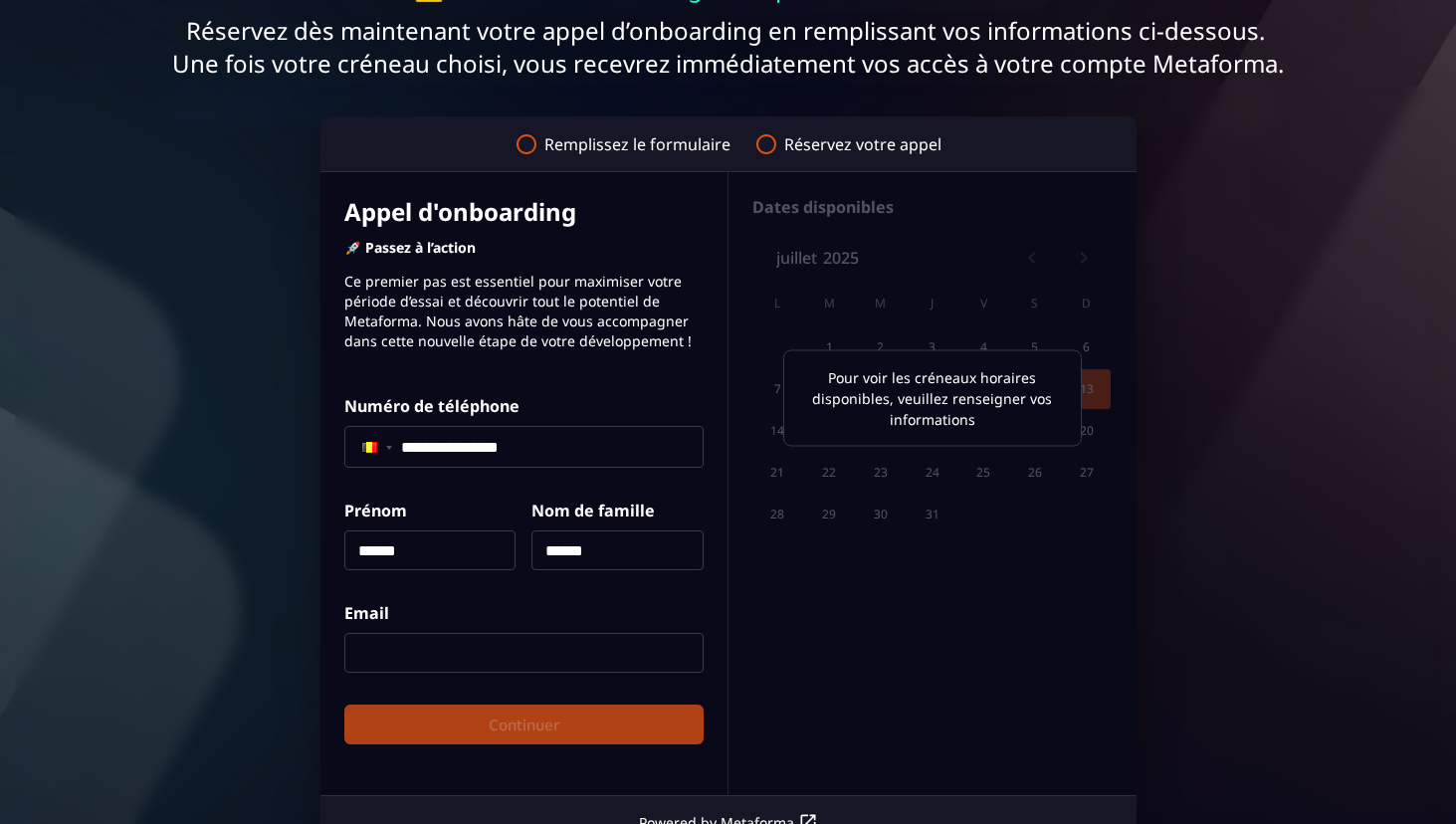 click at bounding box center (523, 653) 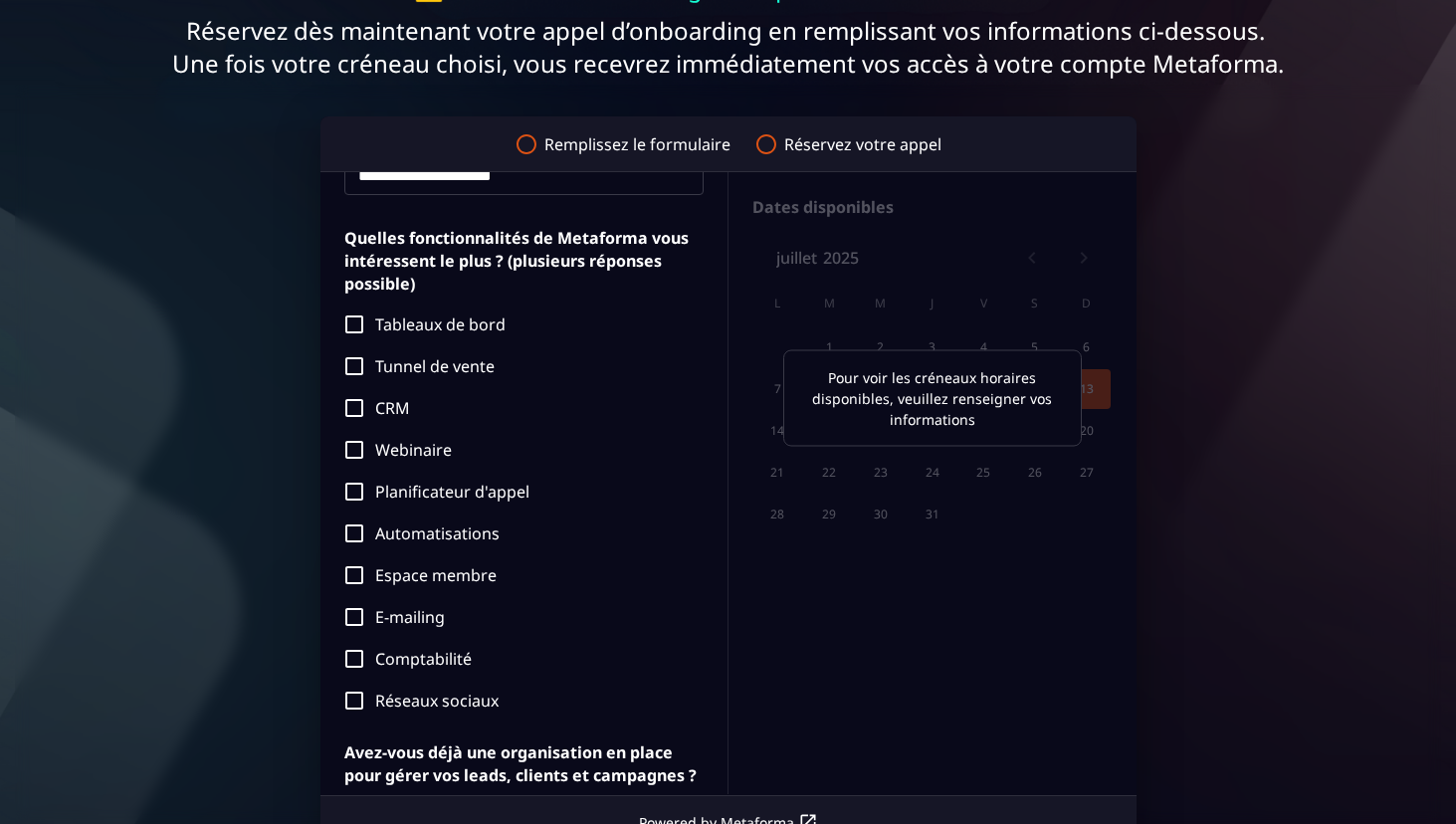 scroll, scrollTop: 501, scrollLeft: 0, axis: vertical 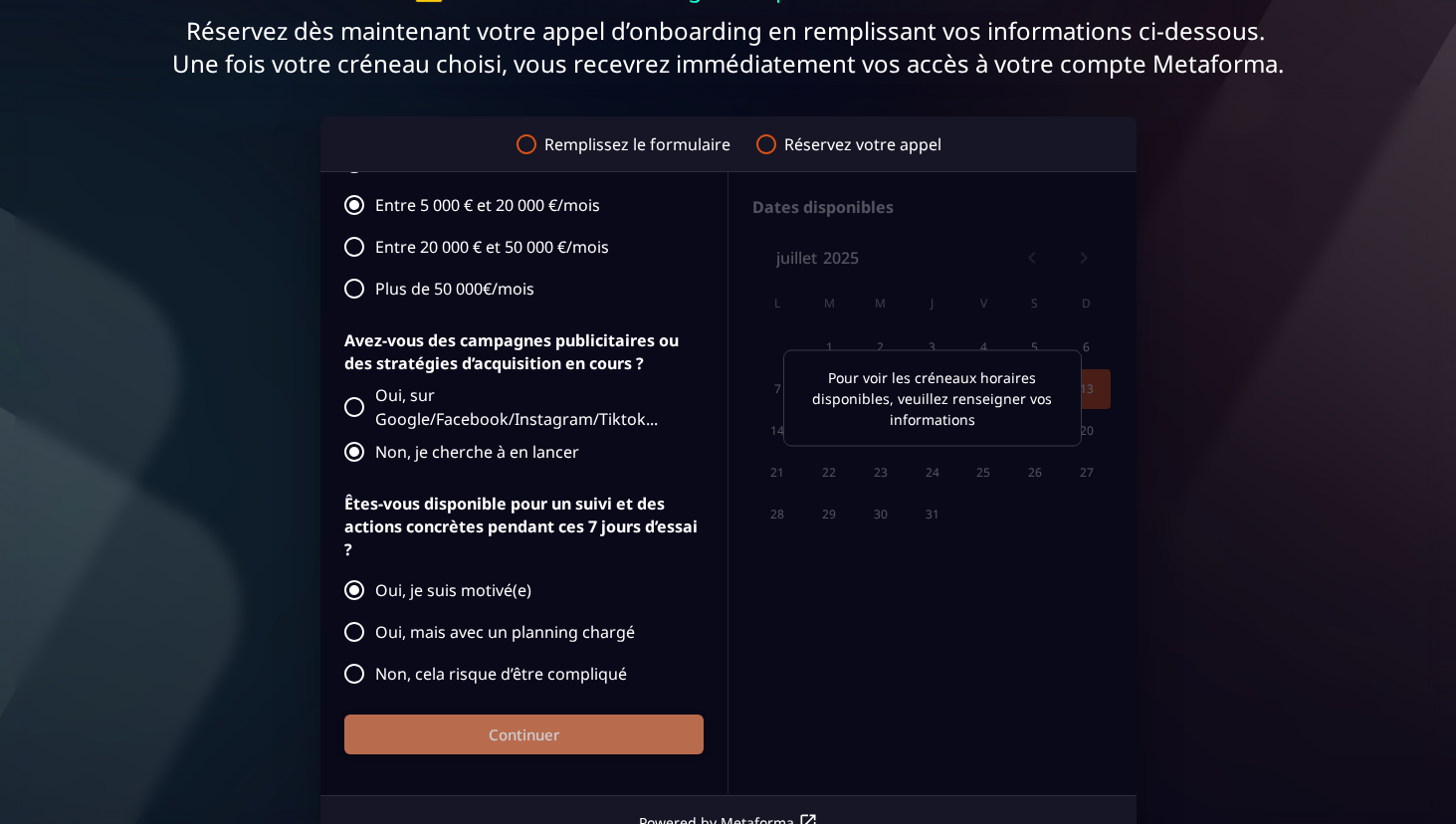 click on "Continuer" at bounding box center [523, 734] 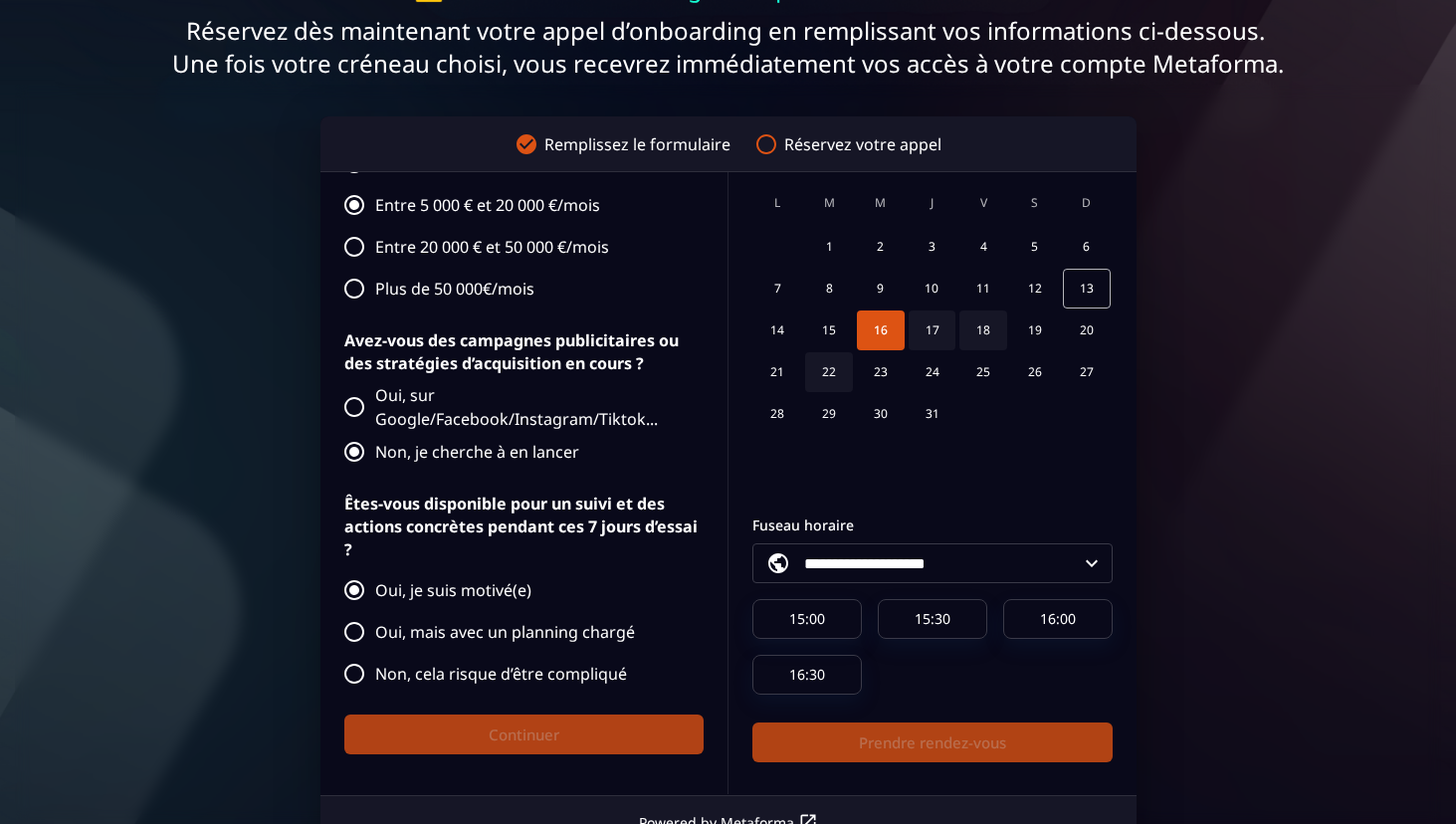 scroll, scrollTop: 108, scrollLeft: 0, axis: vertical 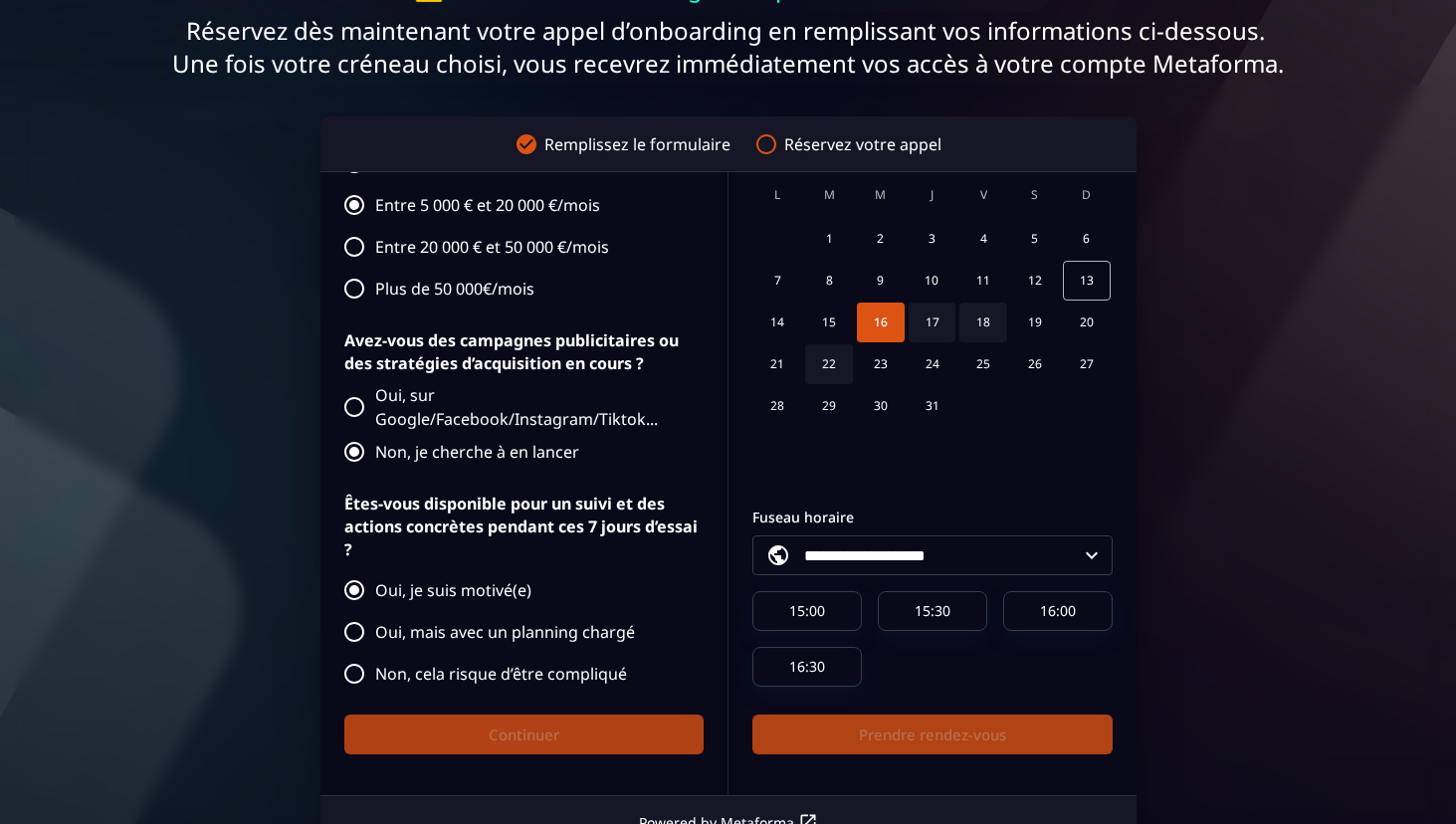 click on "14 15 16 17 18 19 20" at bounding box center [933, 322] 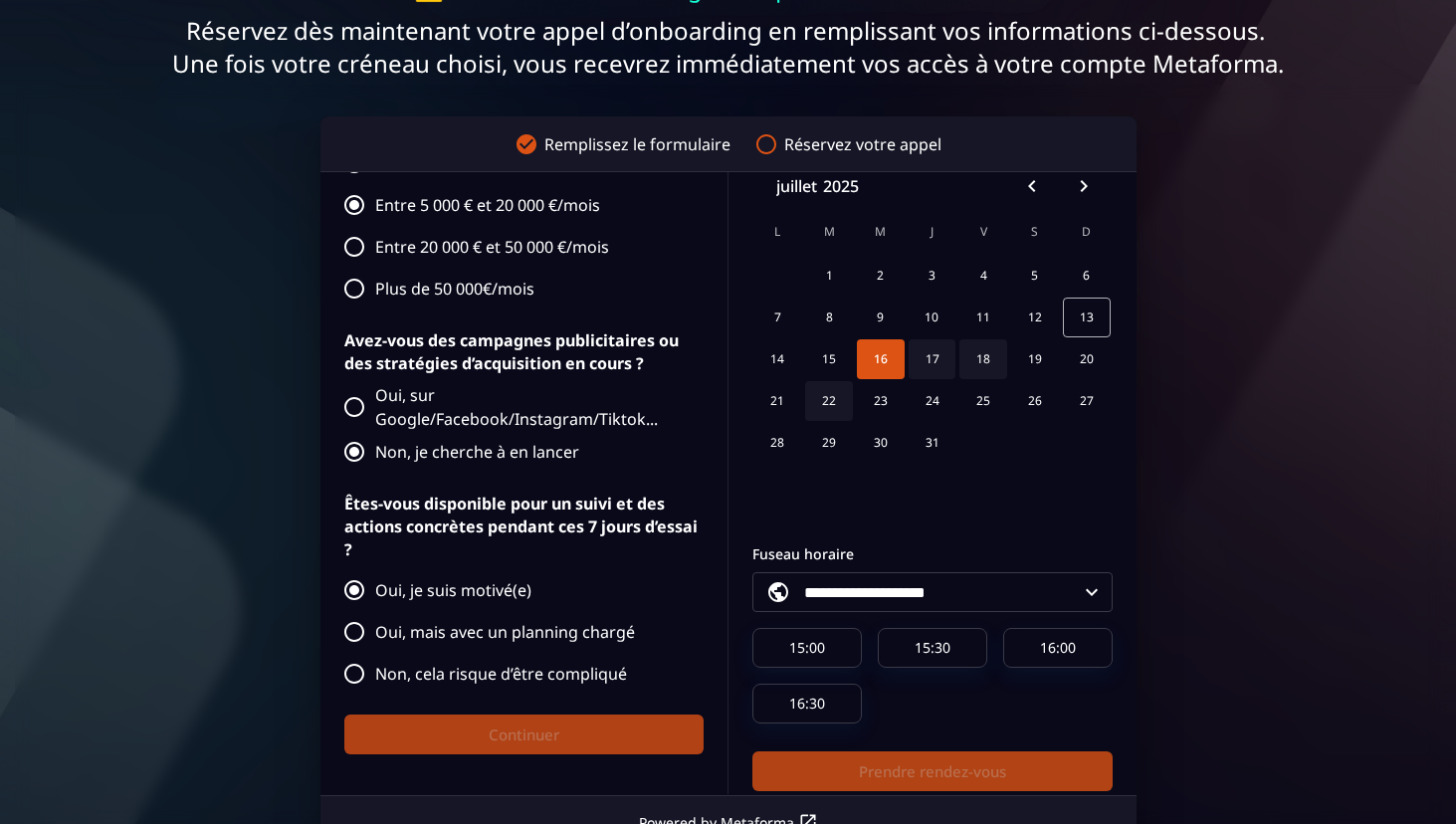 click on "17" at bounding box center [933, 359] 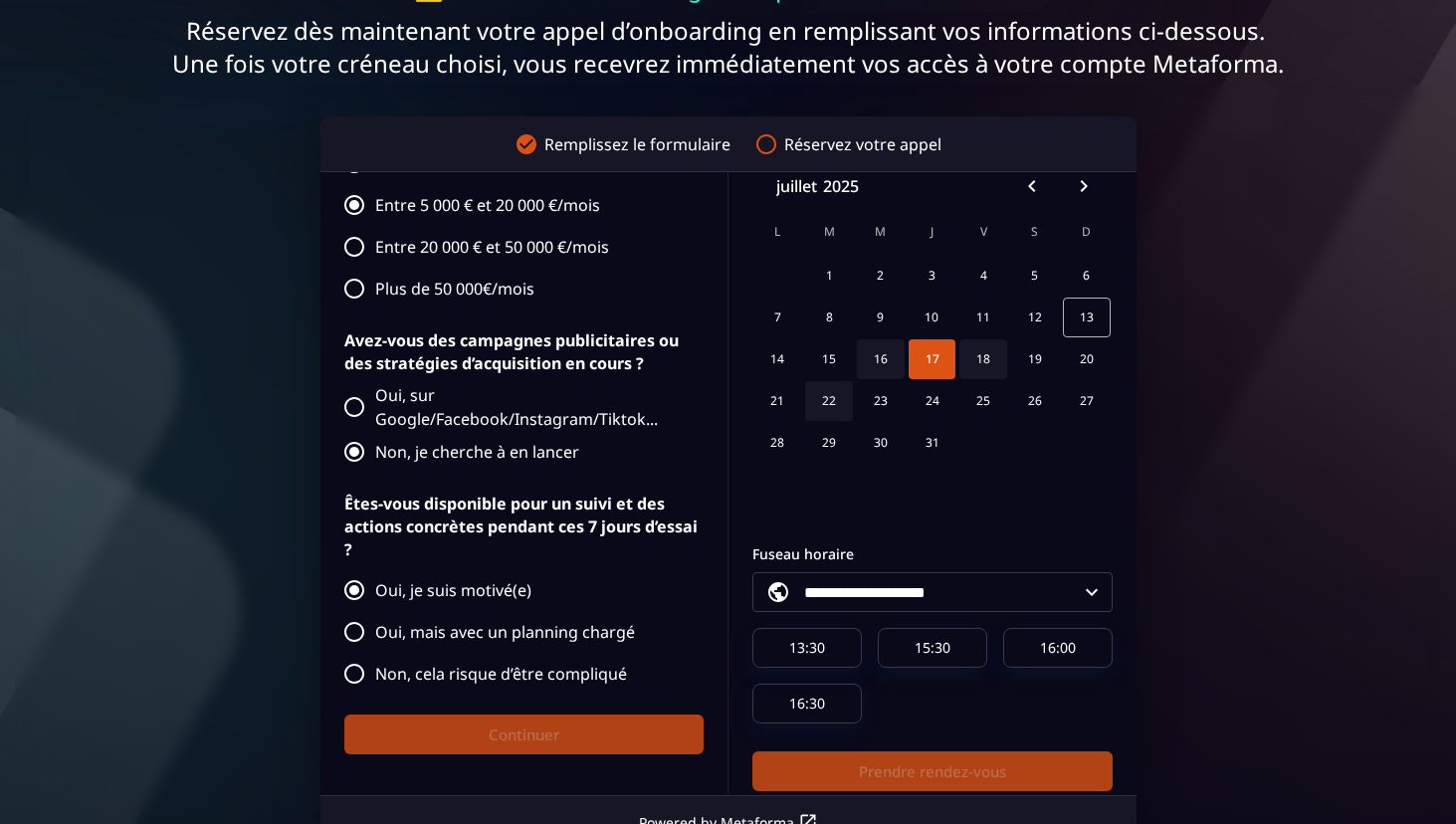 scroll, scrollTop: 108, scrollLeft: 0, axis: vertical 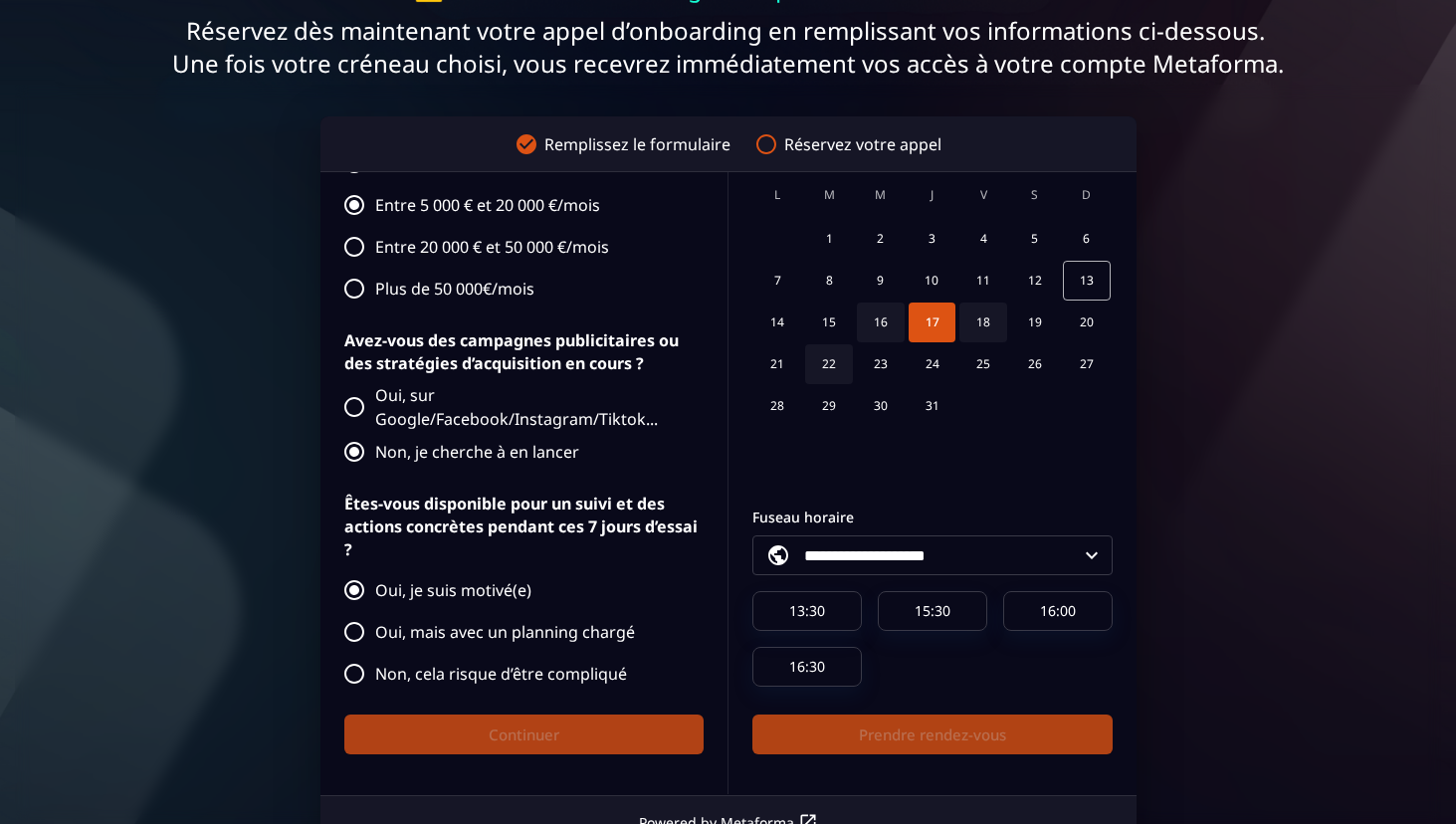 click on "18" at bounding box center [983, 322] 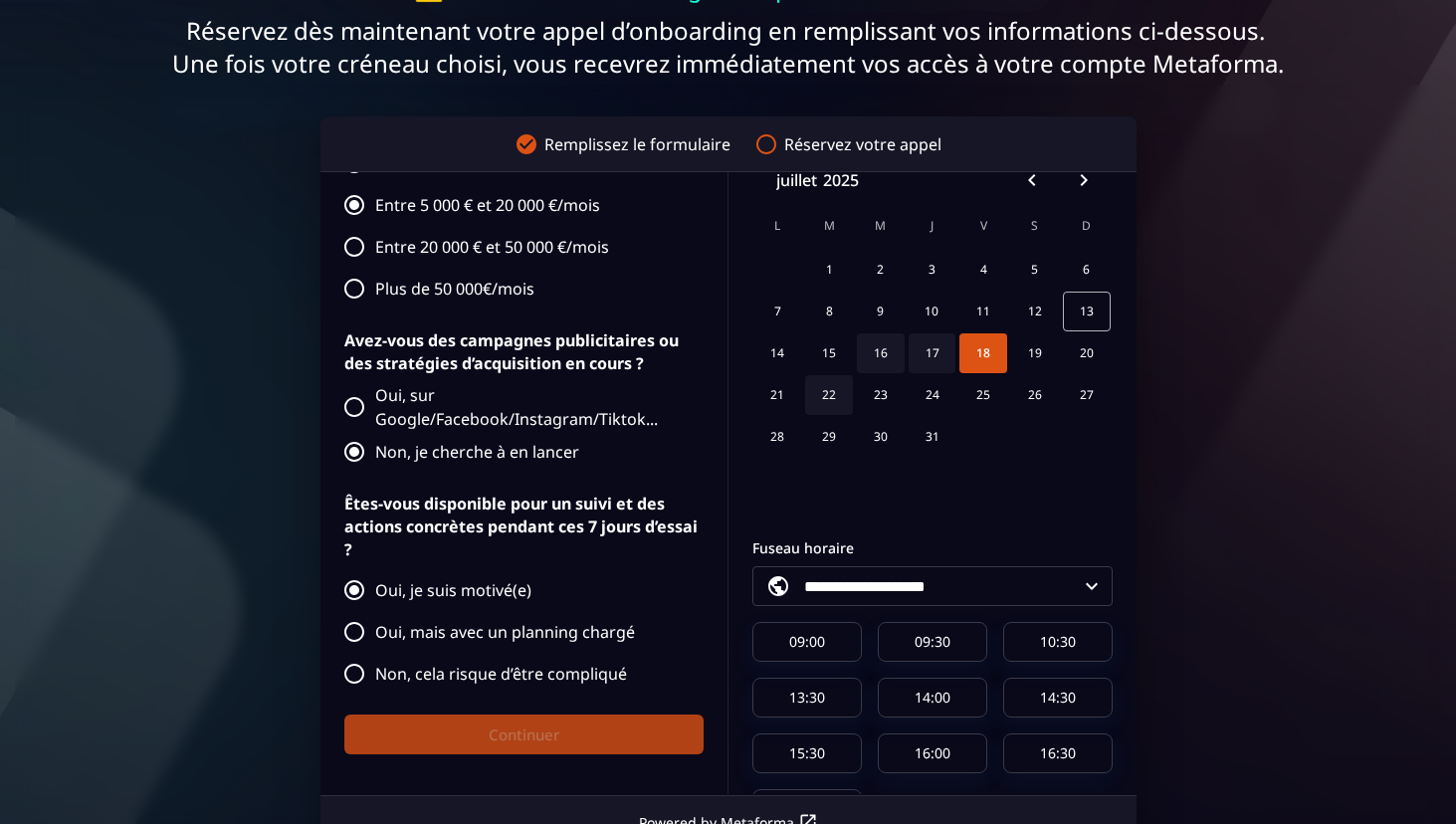scroll, scrollTop: 113, scrollLeft: 0, axis: vertical 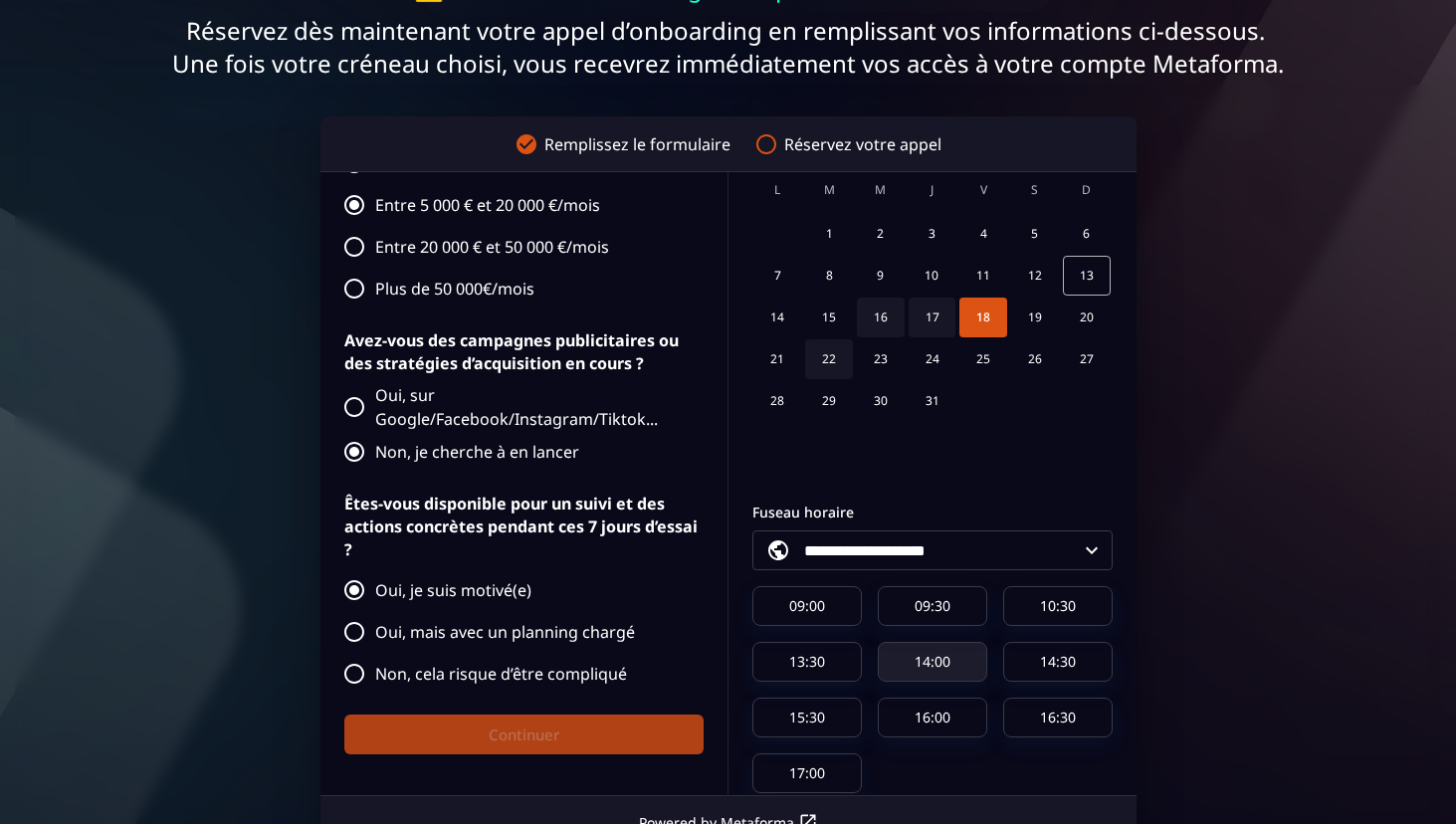click on "14:00" at bounding box center [933, 662] 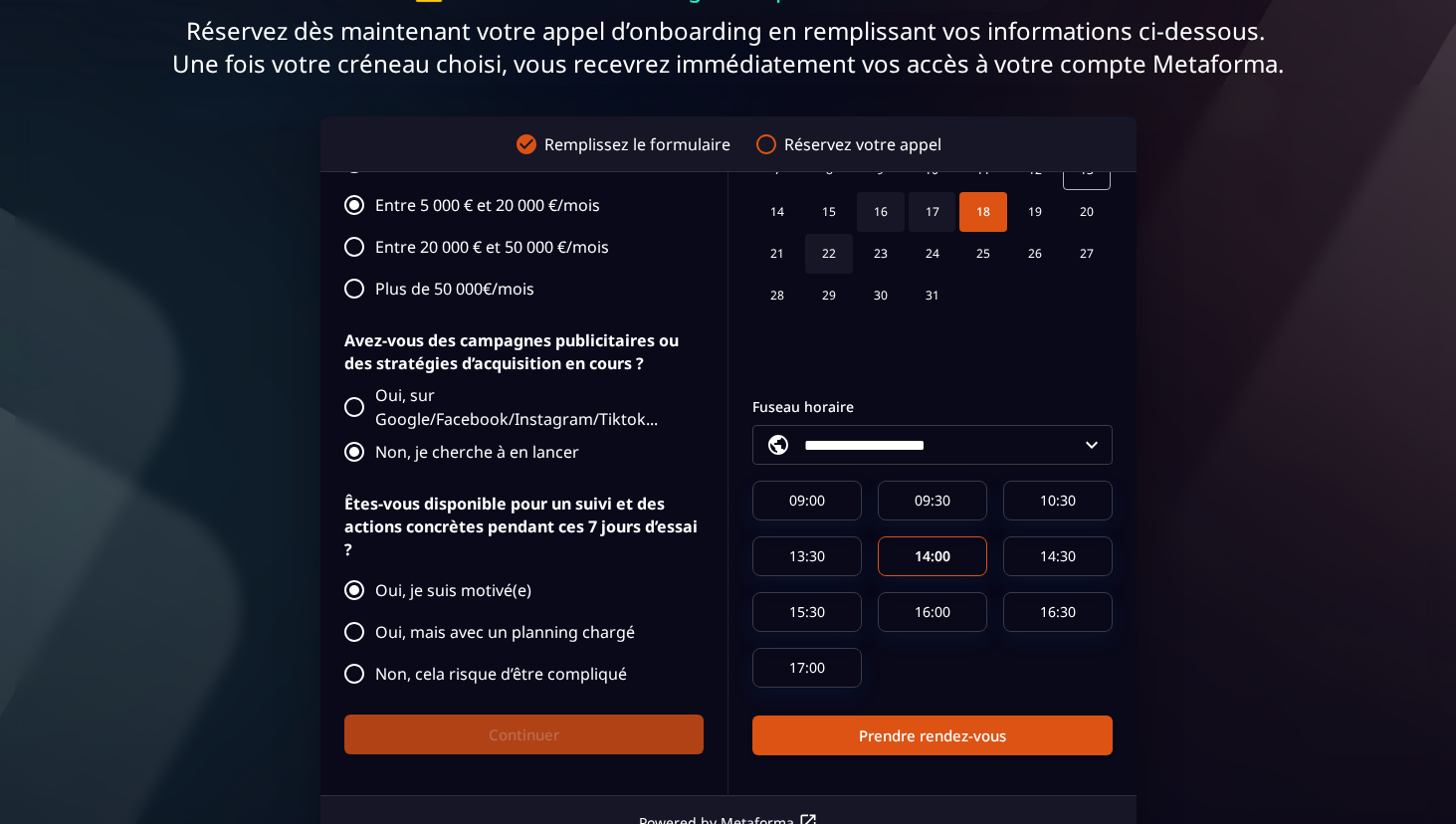 scroll, scrollTop: 220, scrollLeft: 0, axis: vertical 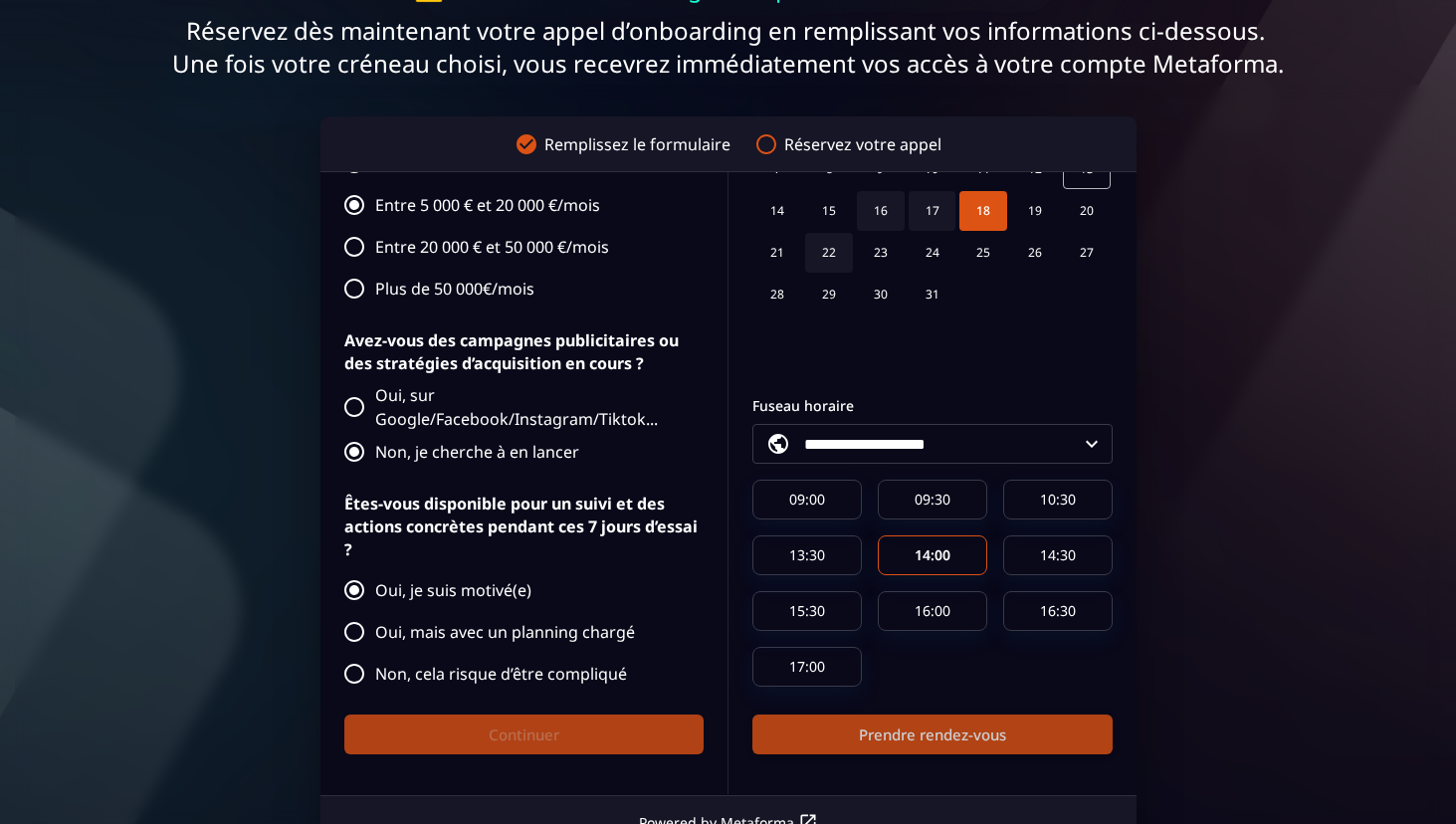 click on "Prendre rendez-vous" at bounding box center (933, 734) 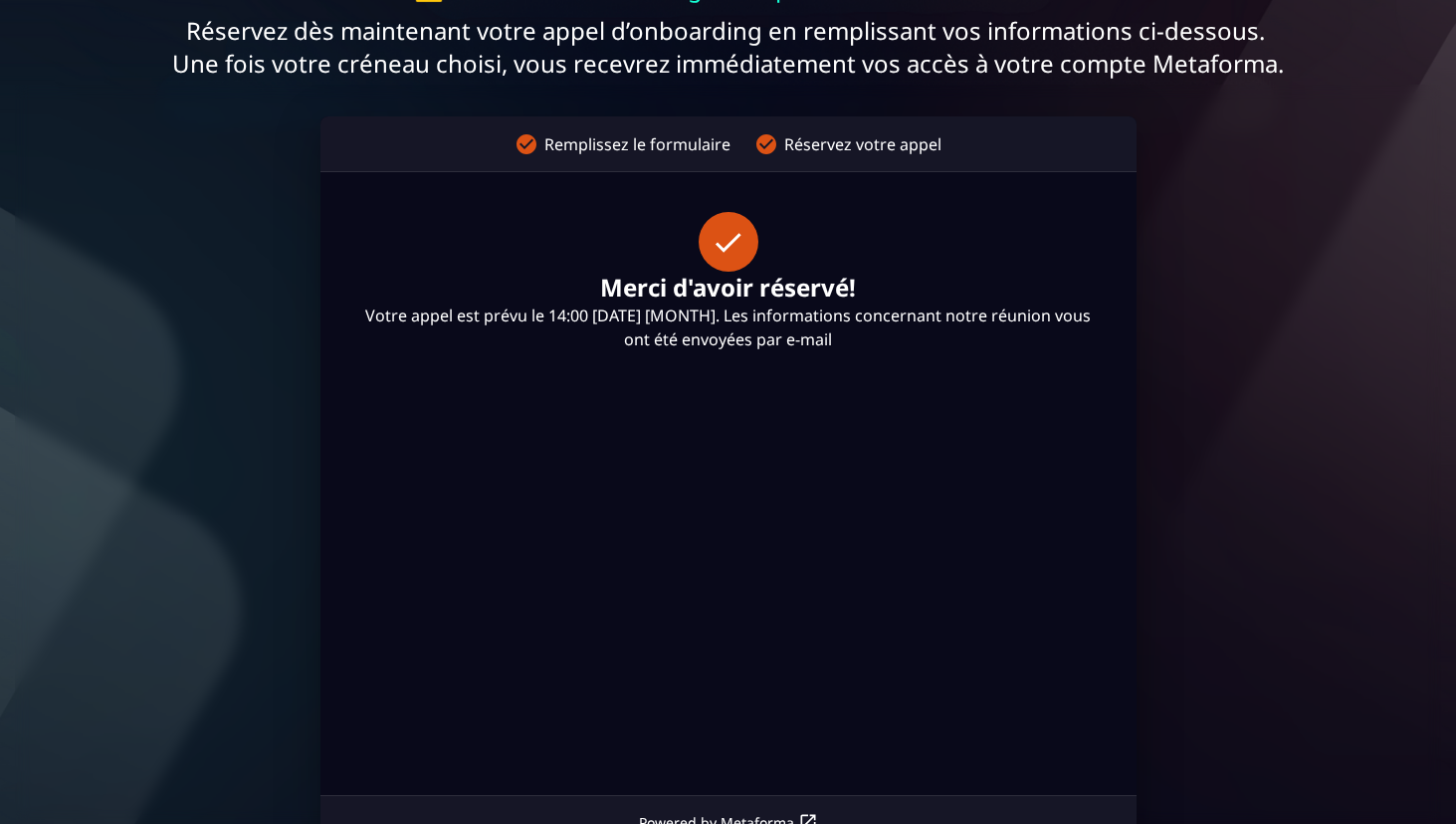 scroll, scrollTop: 328, scrollLeft: 0, axis: vertical 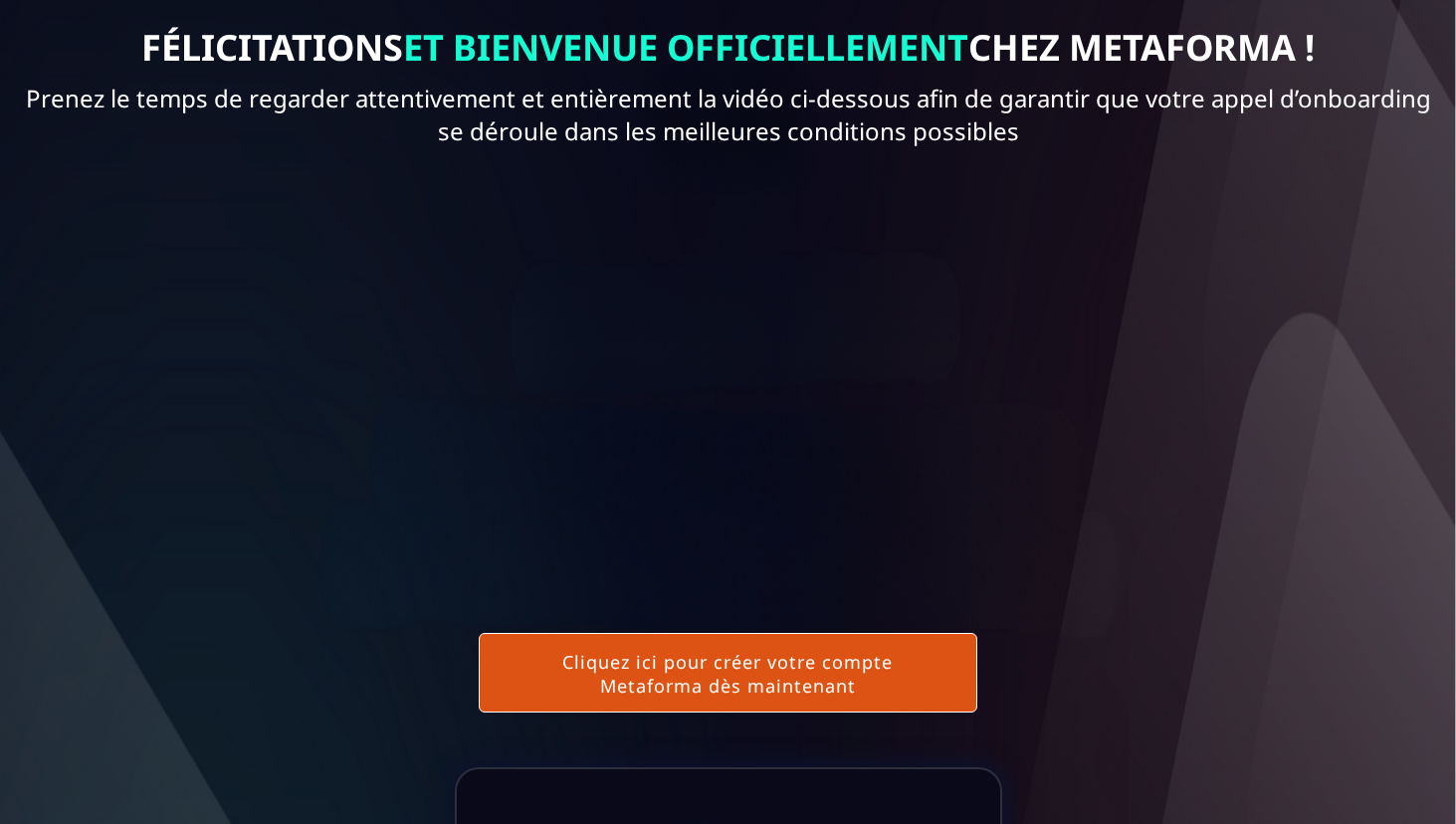 click on "Cliquez ici pour créer votre compte Metaforma dès maintenant" at bounding box center [728, 673] 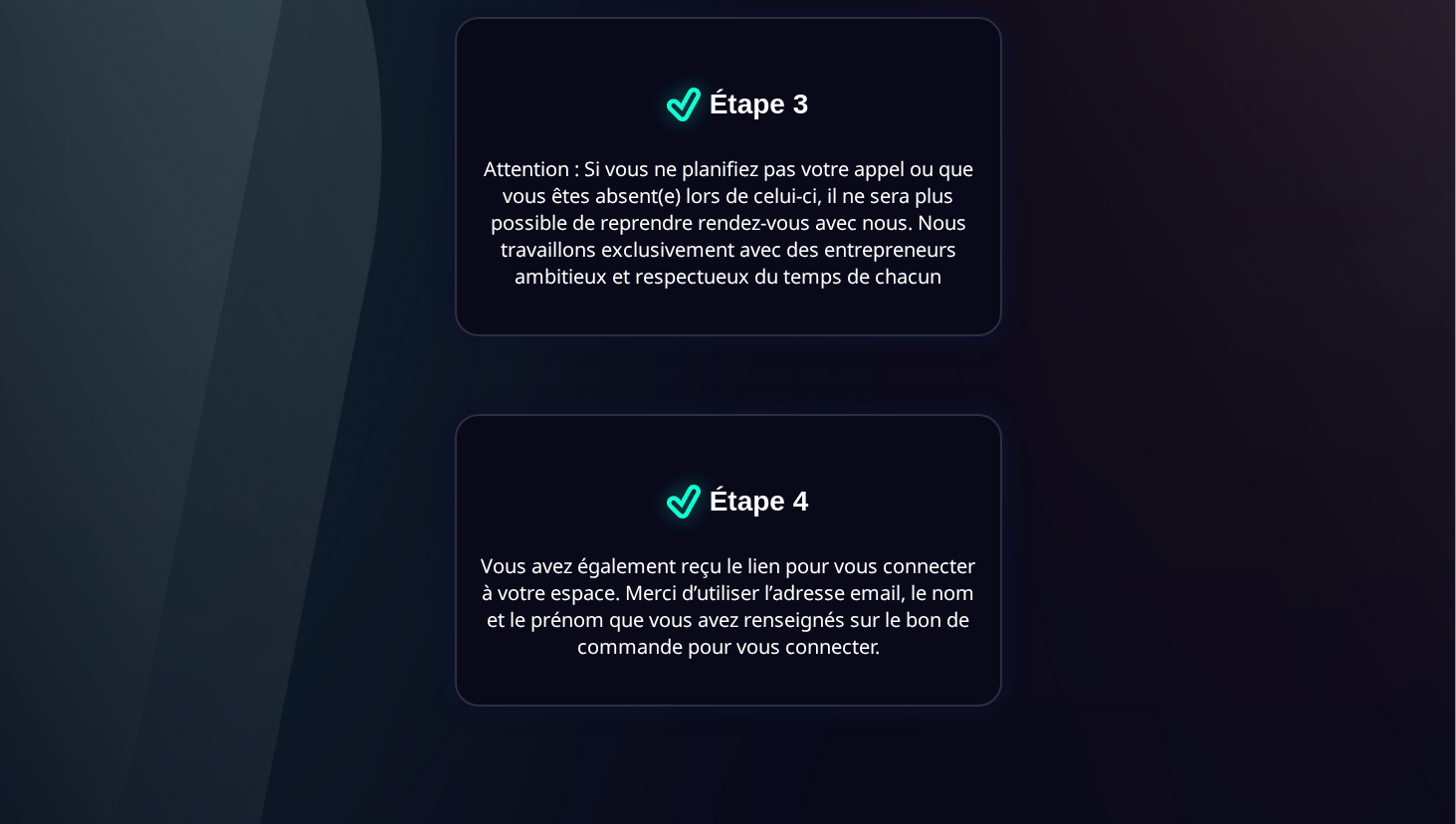 scroll, scrollTop: 1628, scrollLeft: 0, axis: vertical 